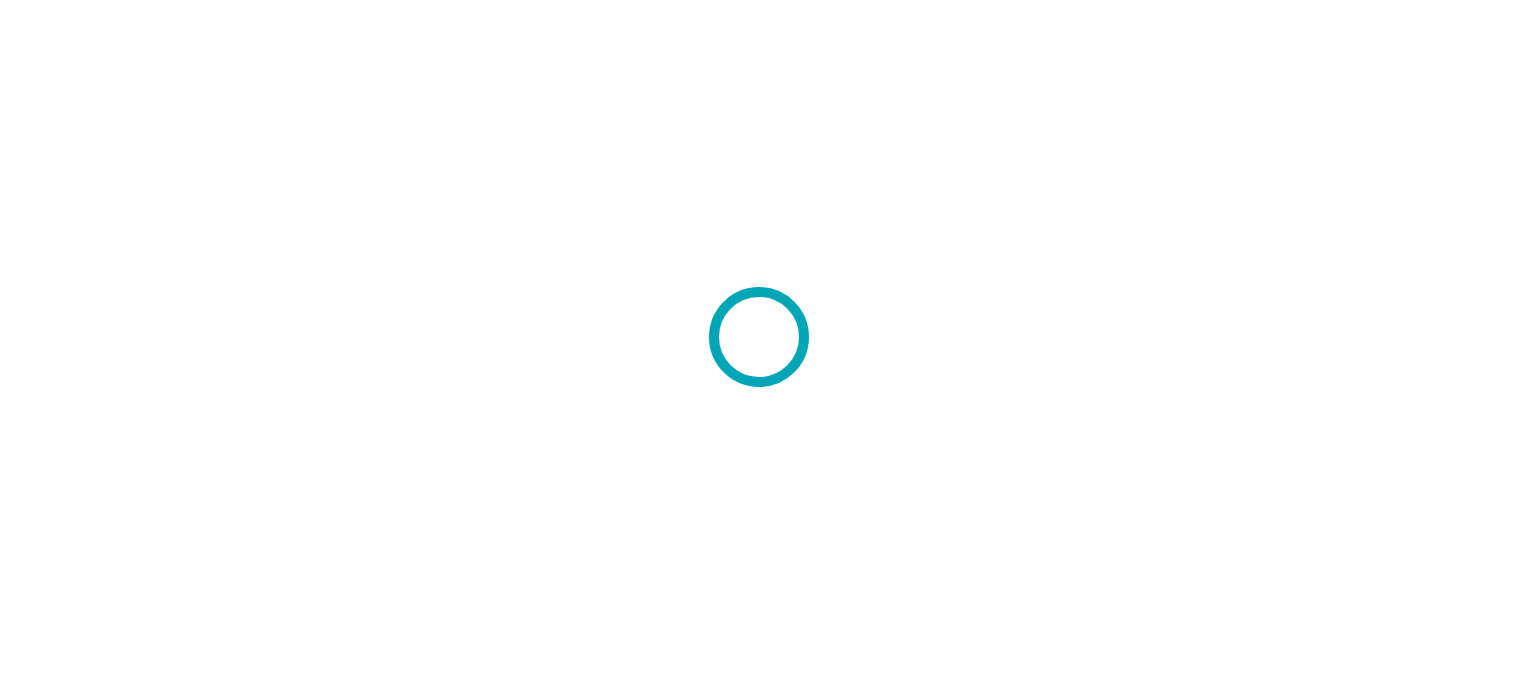 scroll, scrollTop: 0, scrollLeft: 0, axis: both 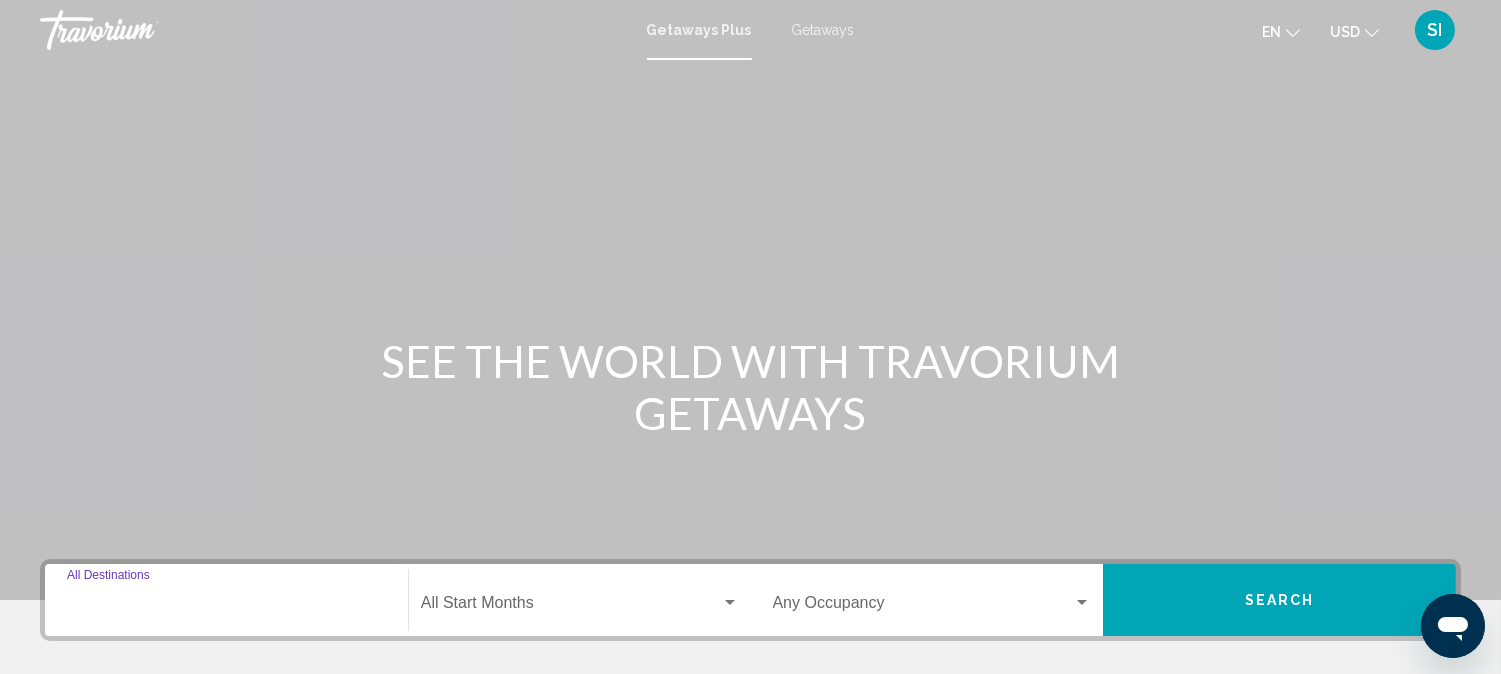 click on "Destination All Destinations" at bounding box center [226, 607] 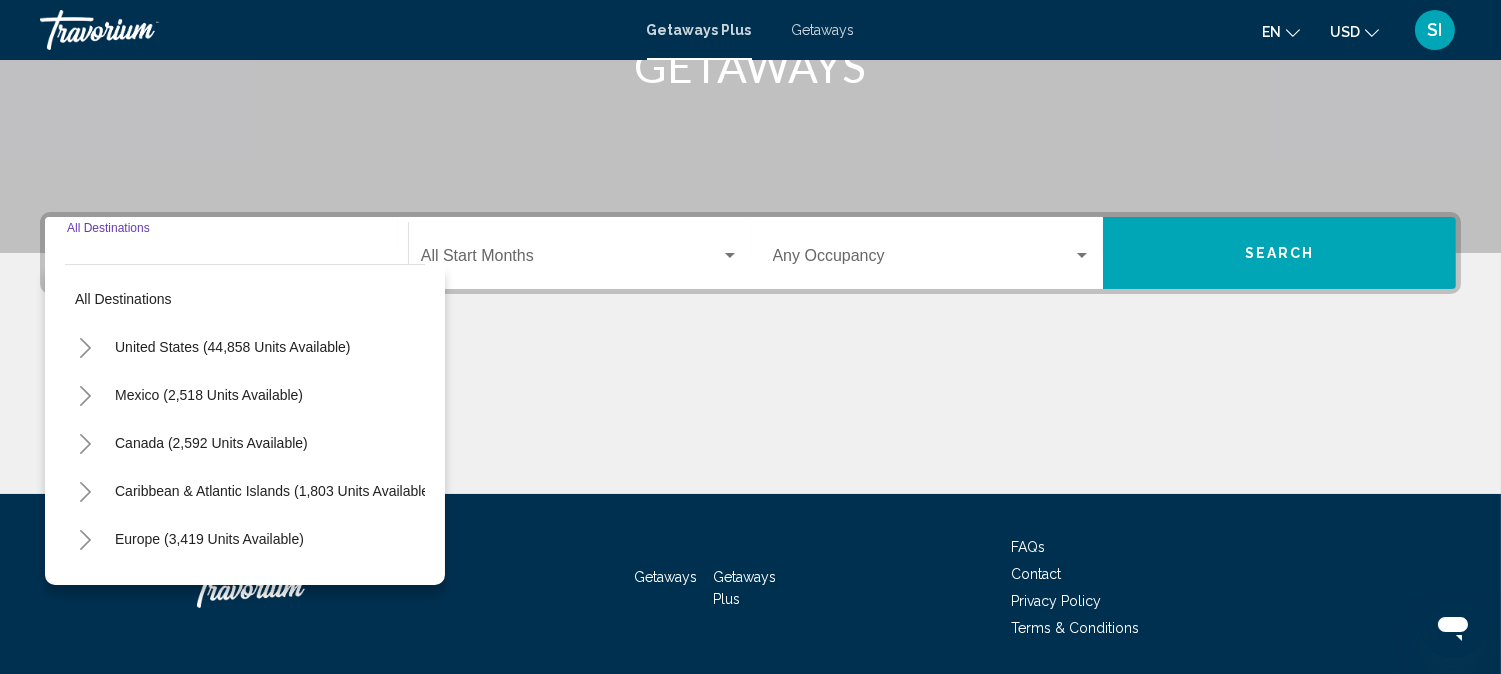 scroll, scrollTop: 411, scrollLeft: 0, axis: vertical 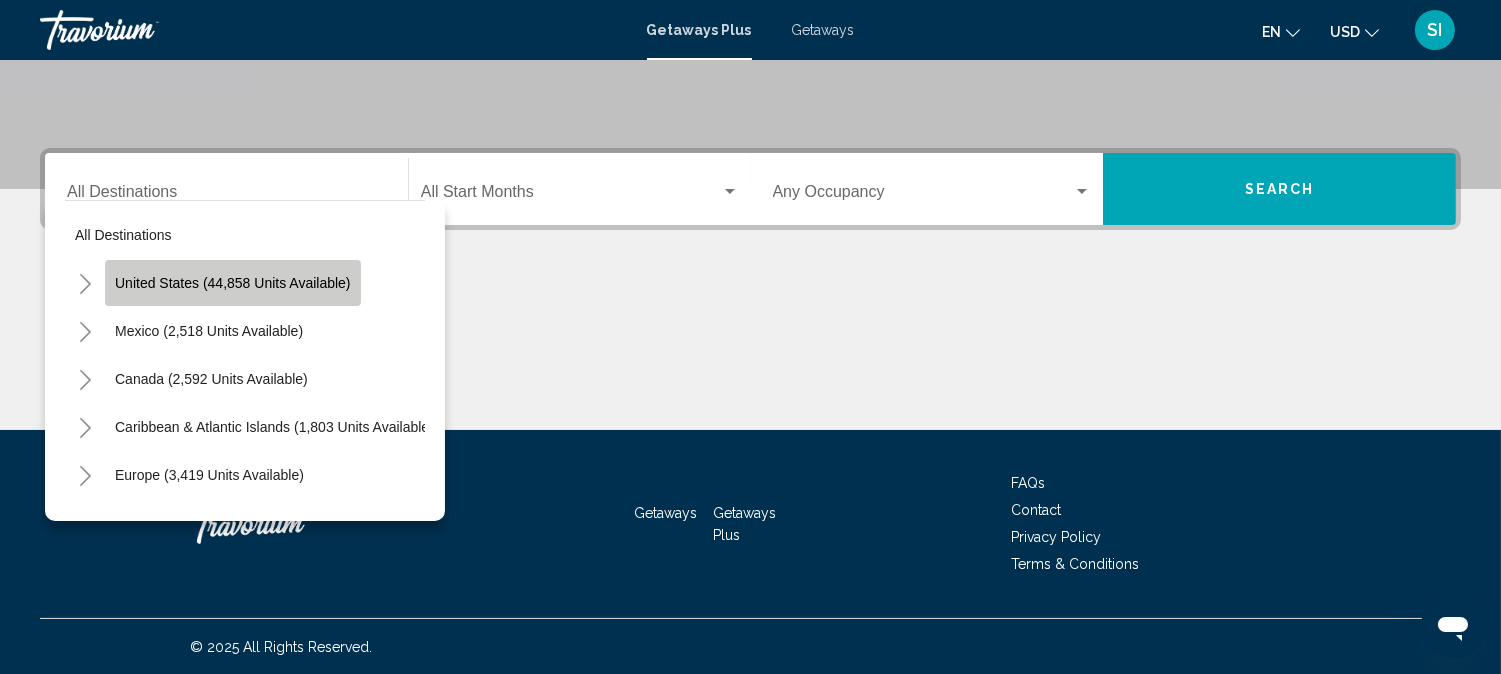 click on "United States (44,858 units available)" 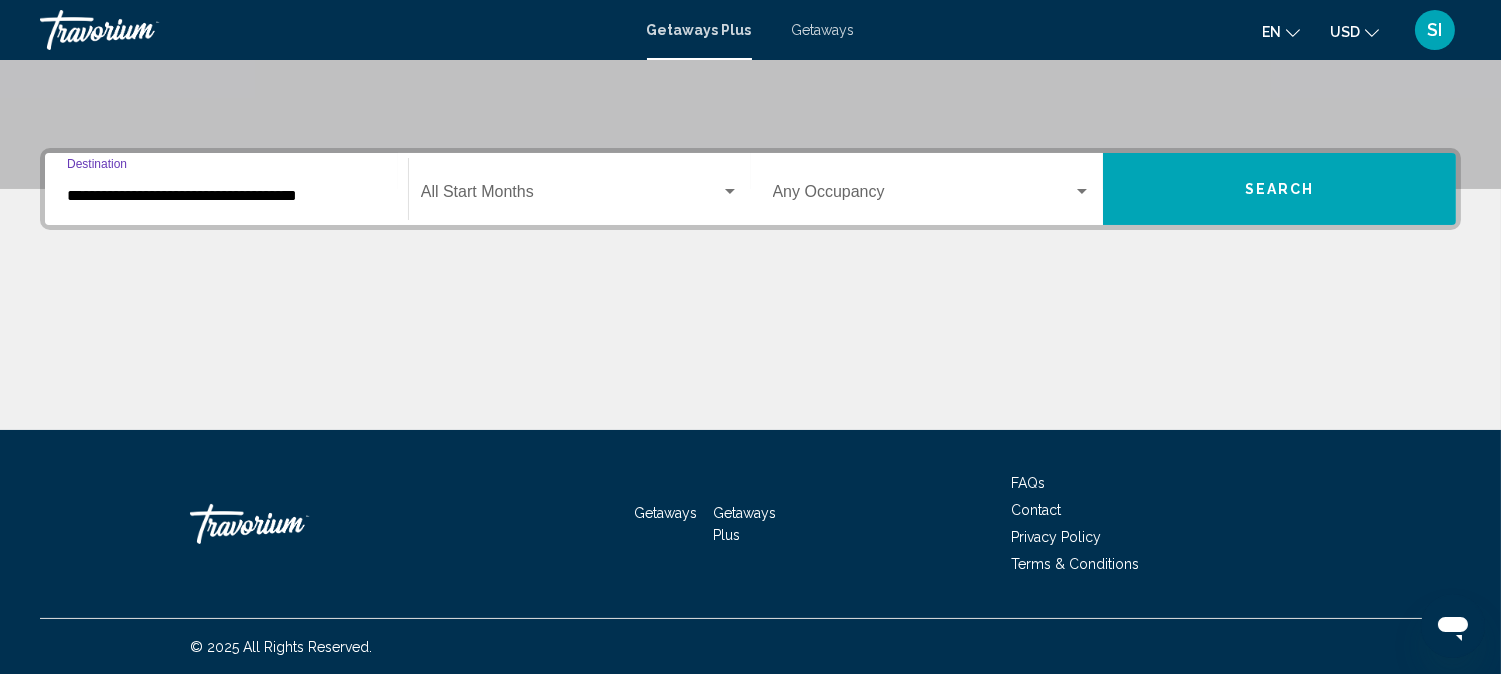 click on "**********" at bounding box center (226, 196) 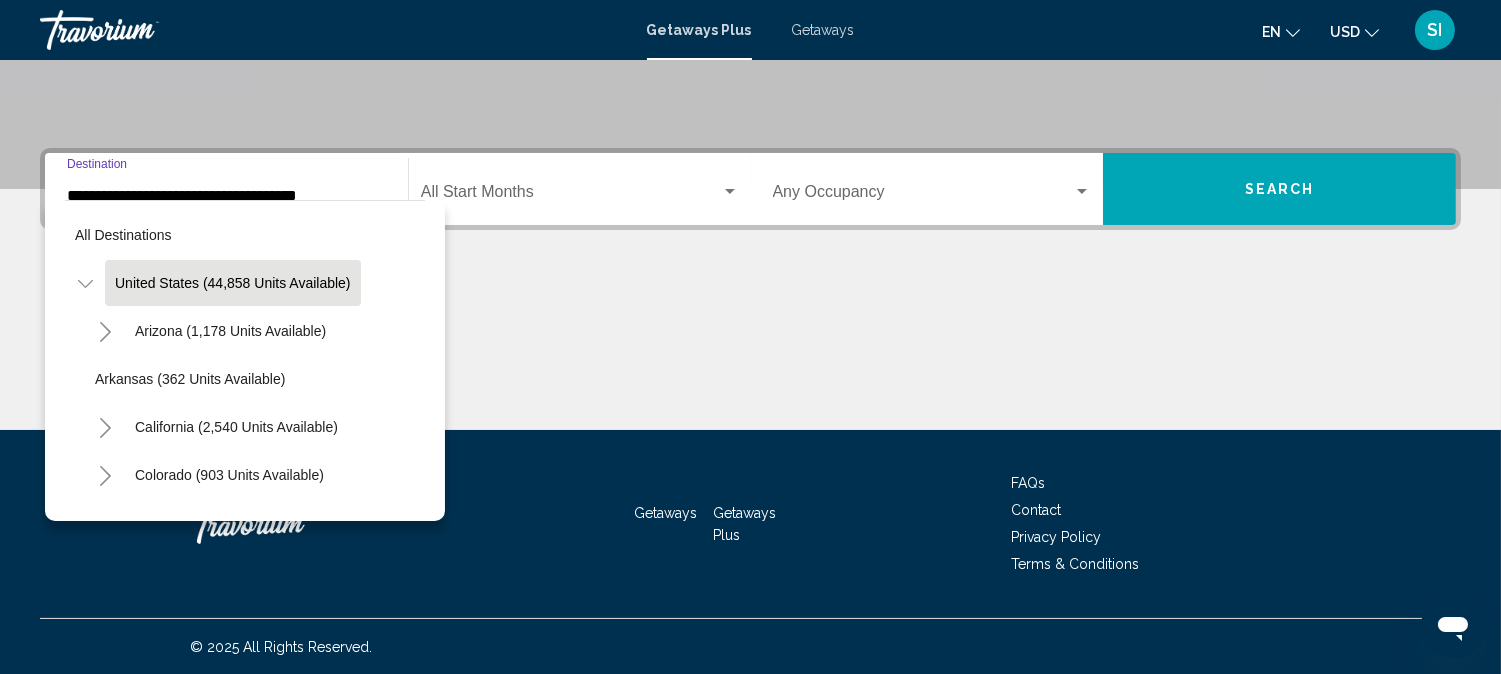 scroll, scrollTop: 356, scrollLeft: 0, axis: vertical 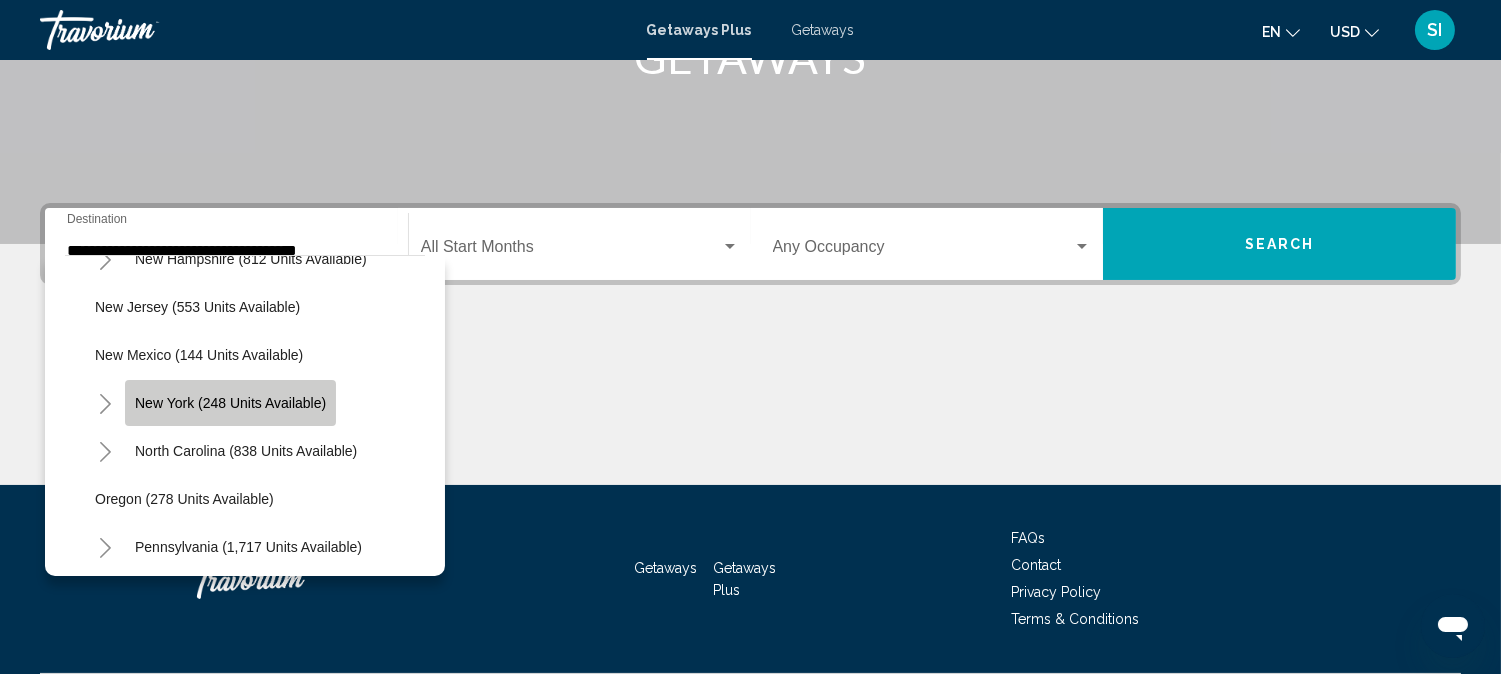 click on "New York (248 units available)" 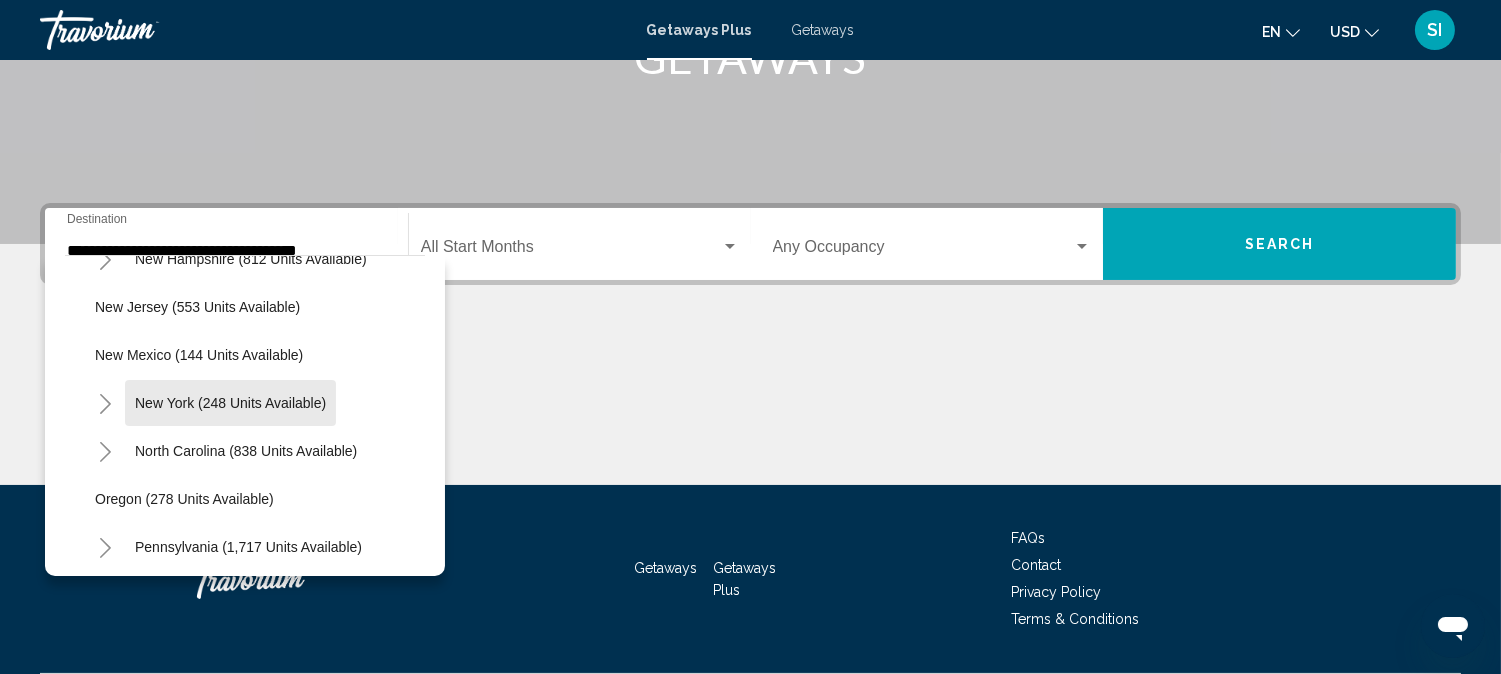 type on "**********" 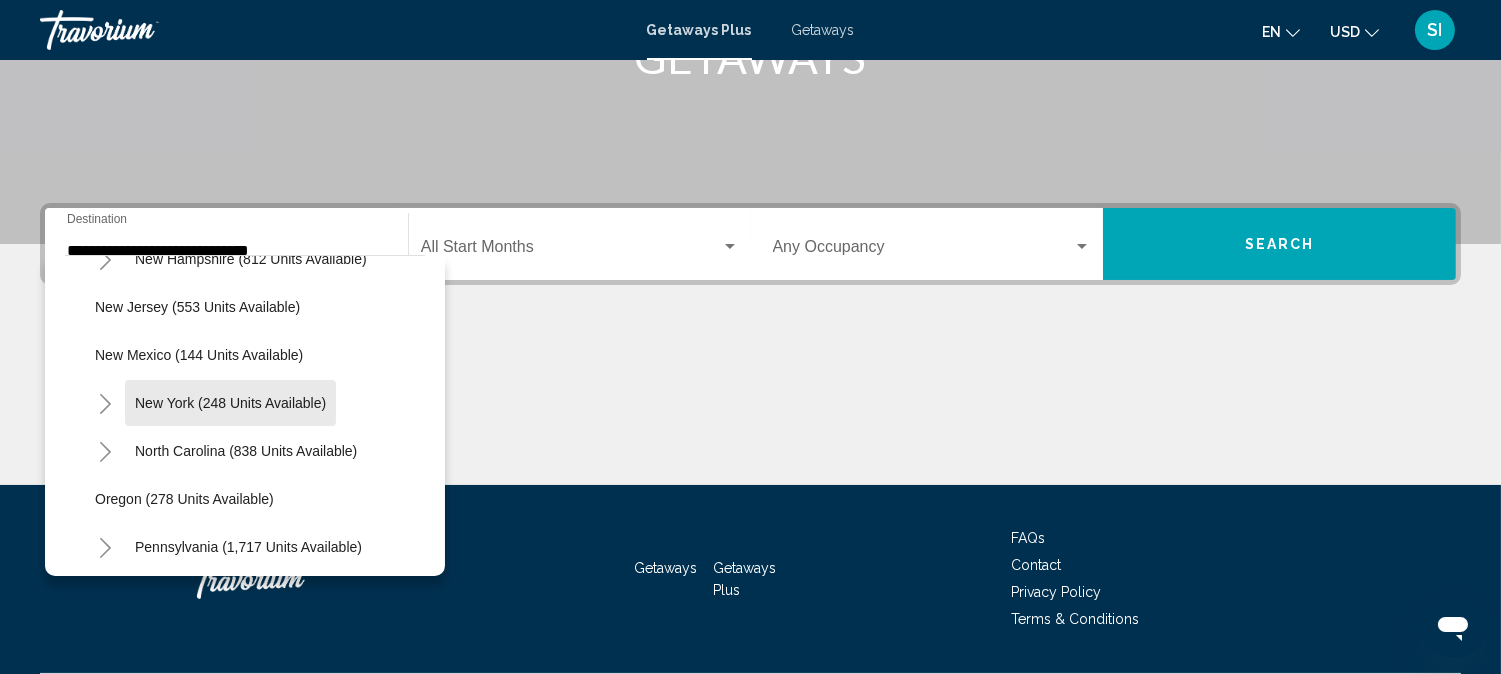scroll, scrollTop: 411, scrollLeft: 0, axis: vertical 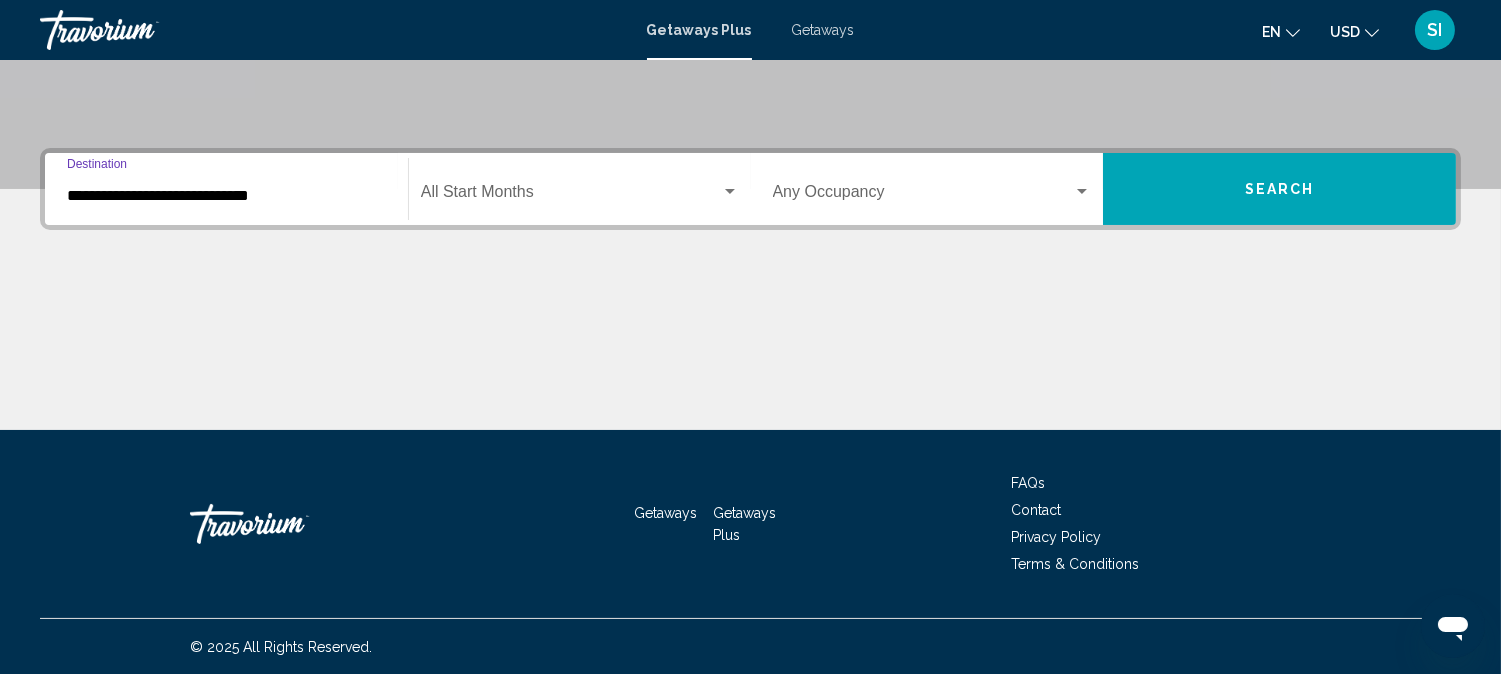 click on "Start Month All Start Months" 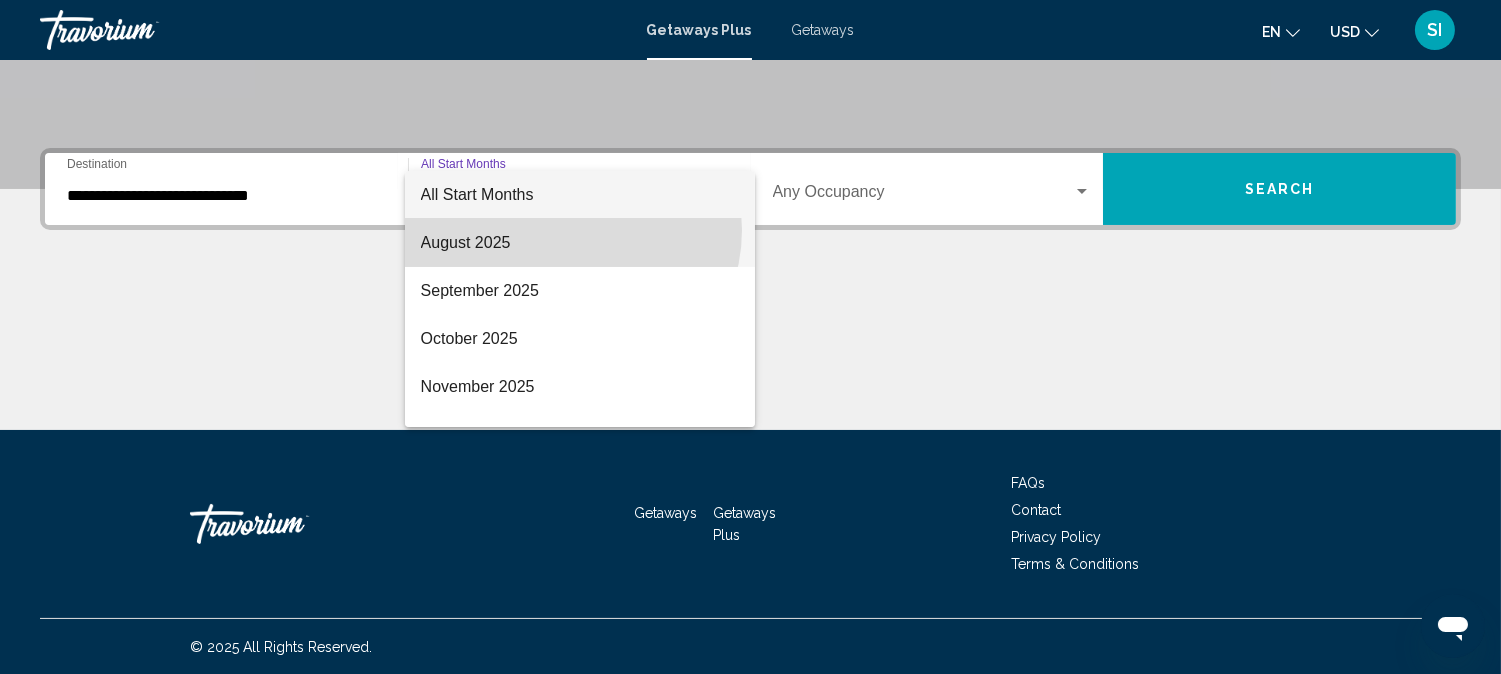click on "August 2025" at bounding box center (580, 243) 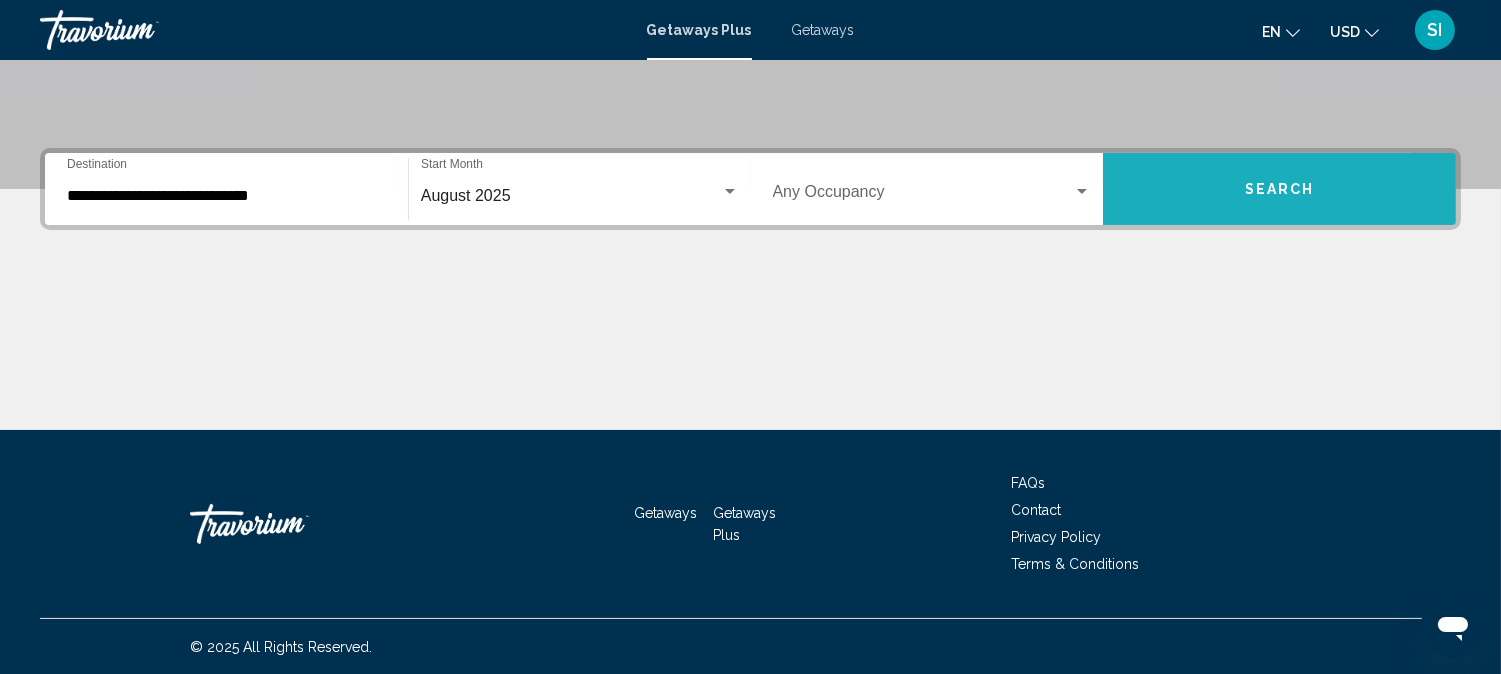 click on "Search" at bounding box center (1279, 189) 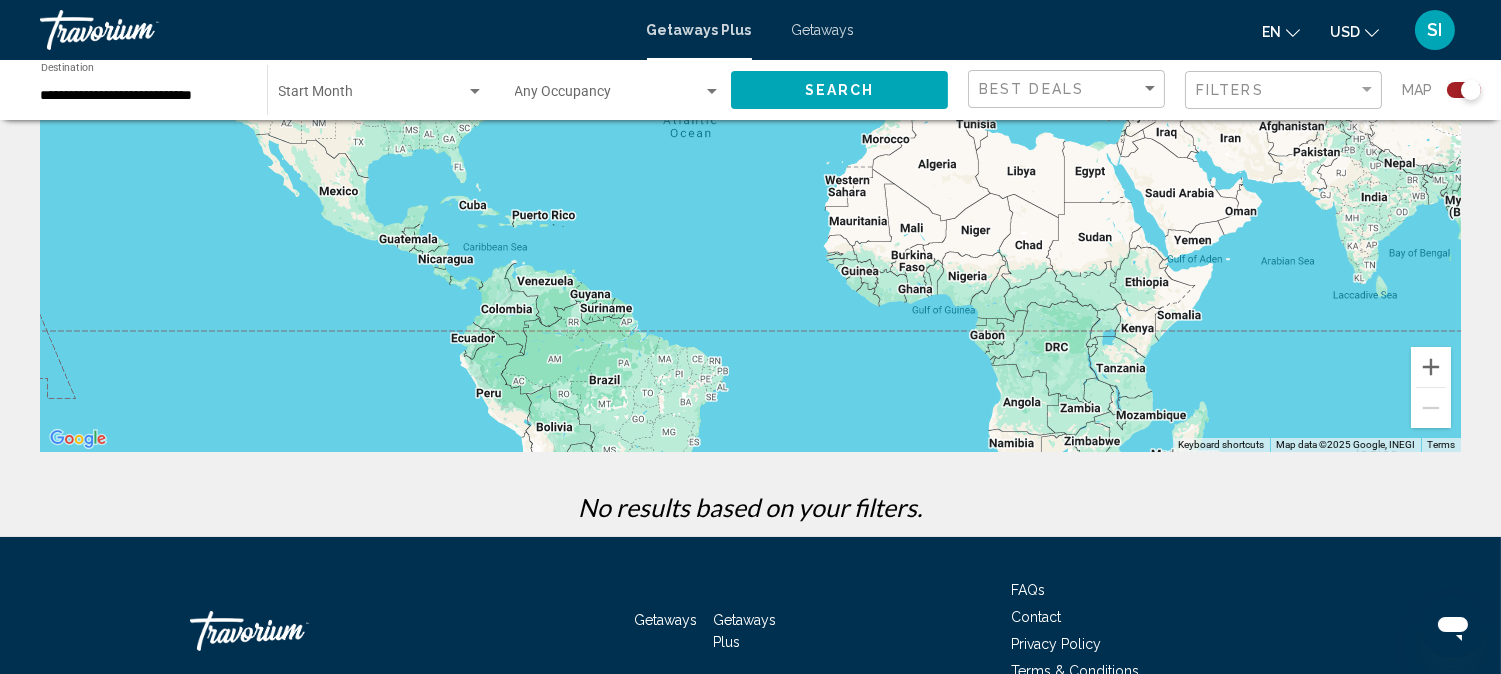 scroll, scrollTop: 395, scrollLeft: 0, axis: vertical 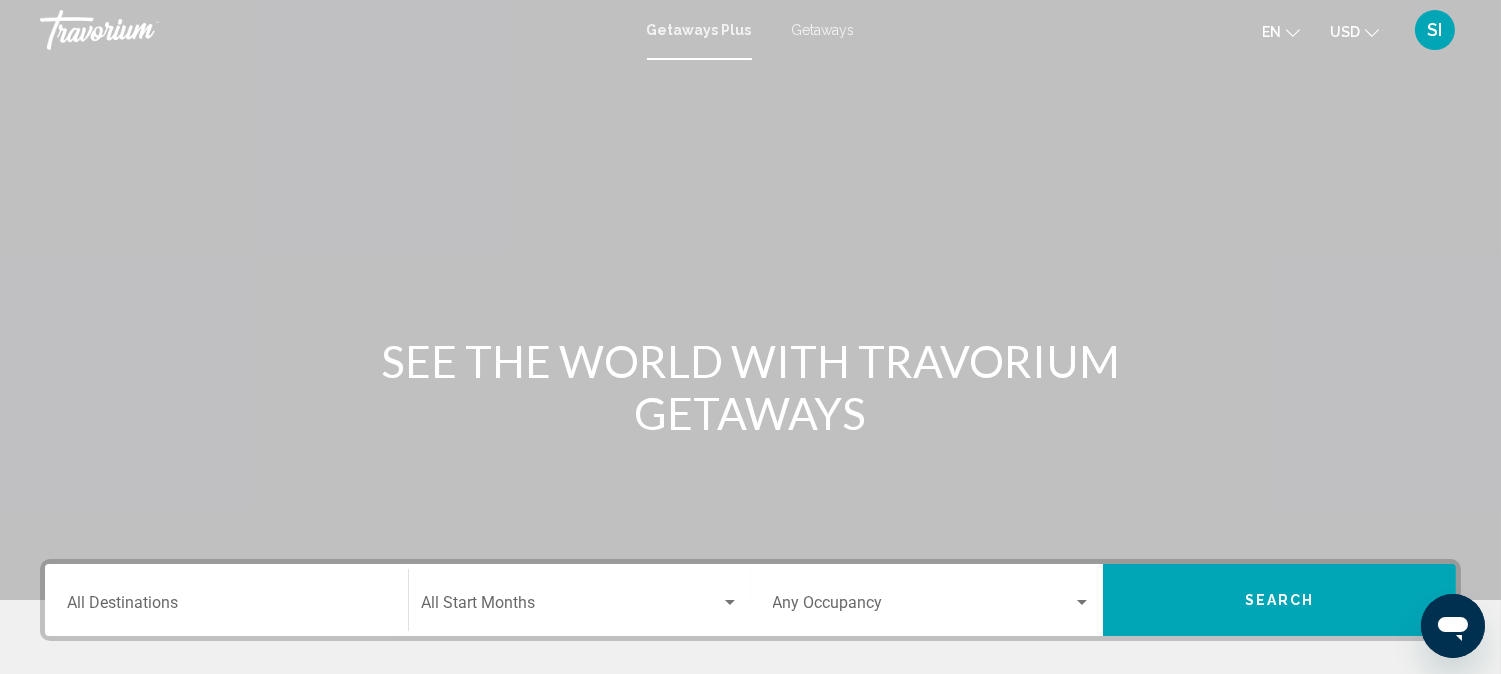 click on "Destination All Destinations" at bounding box center (226, 607) 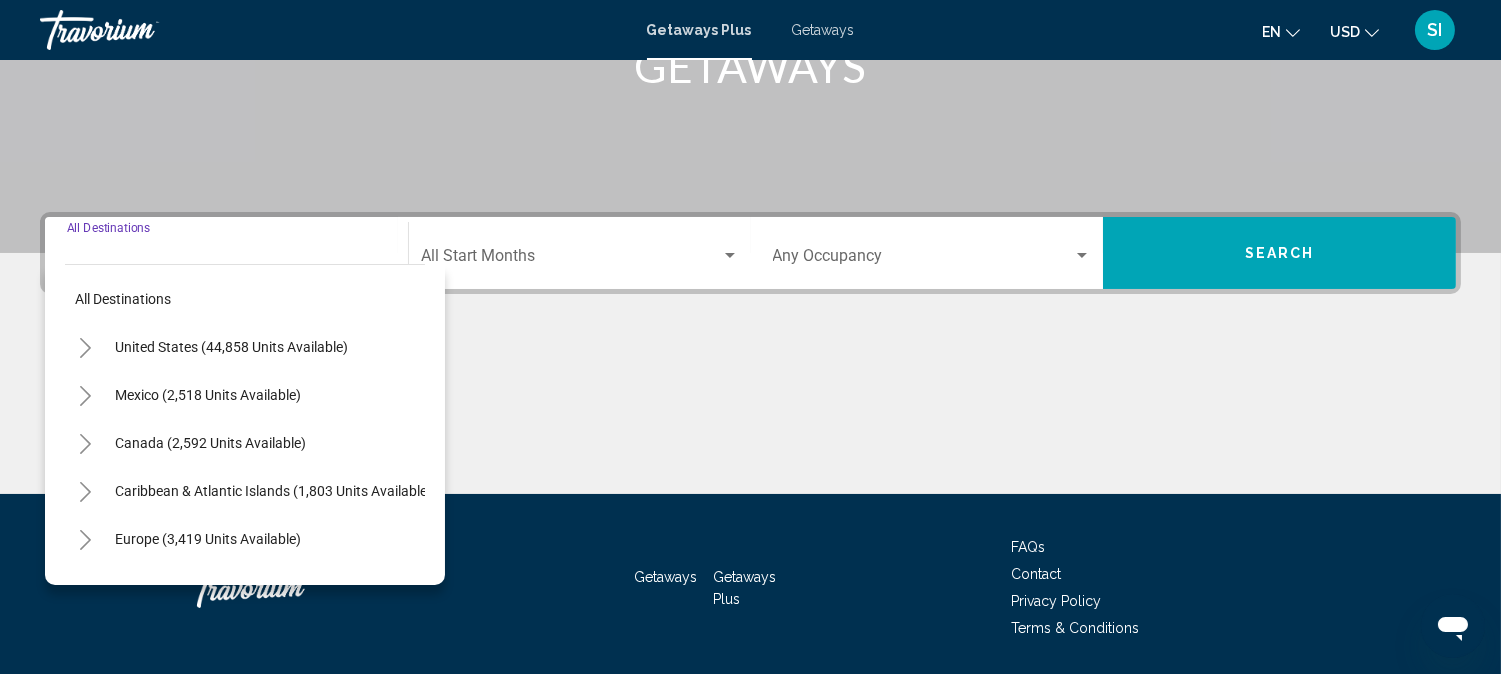 scroll, scrollTop: 411, scrollLeft: 0, axis: vertical 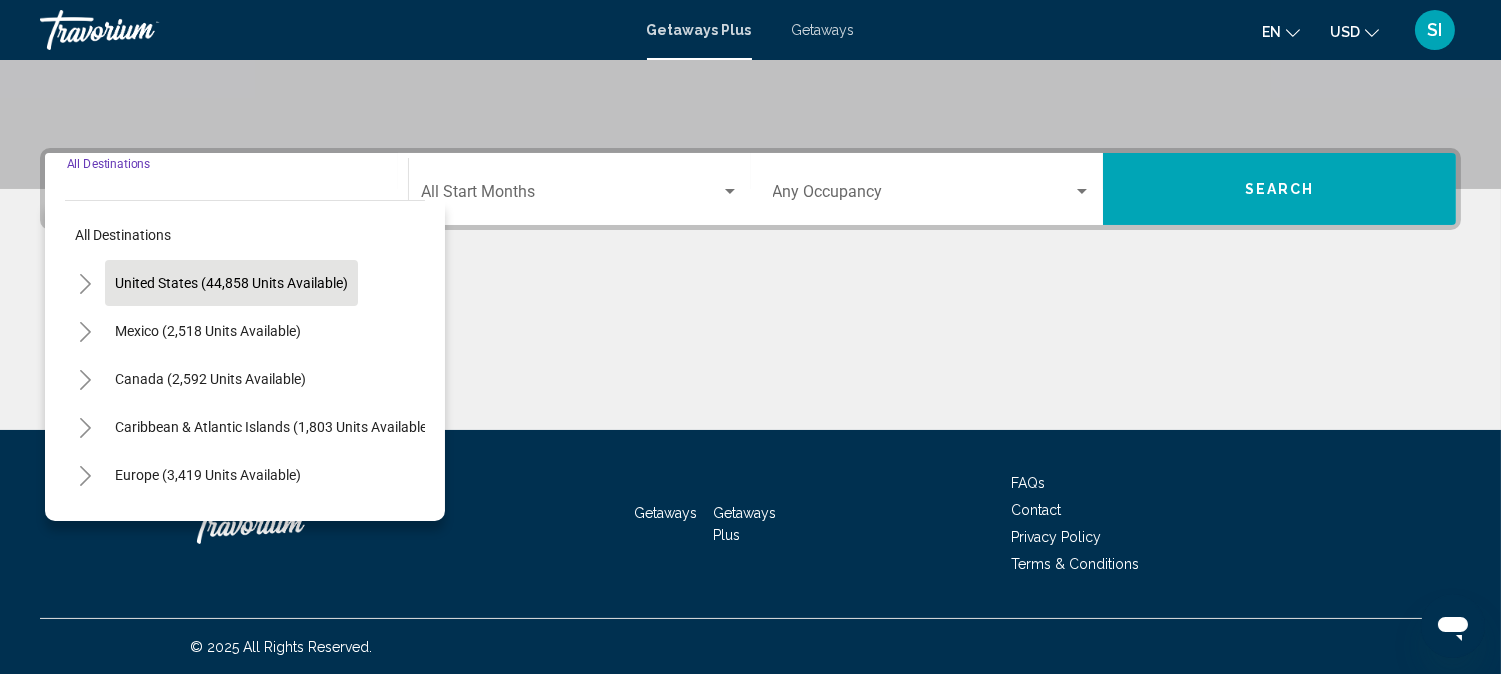 click on "United States (44,858 units available)" at bounding box center [208, 331] 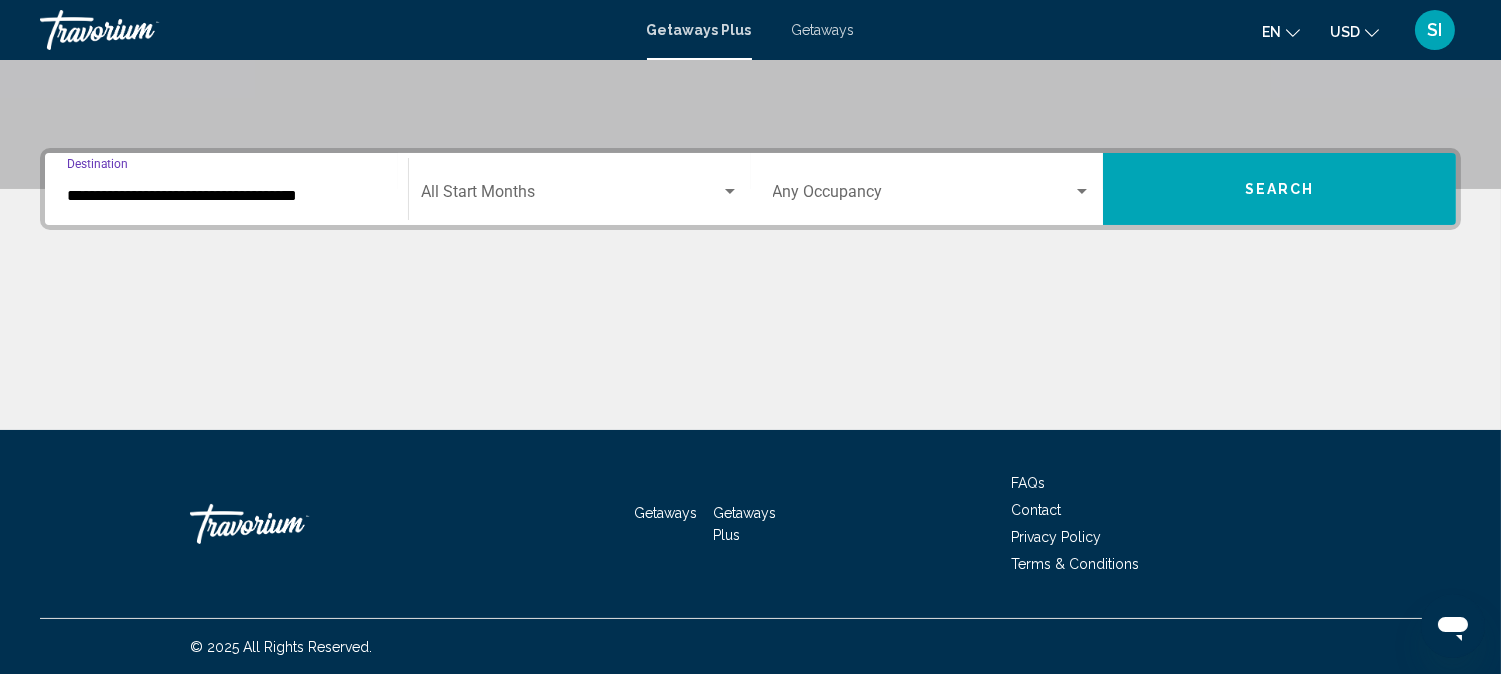 click on "**********" at bounding box center [226, 189] 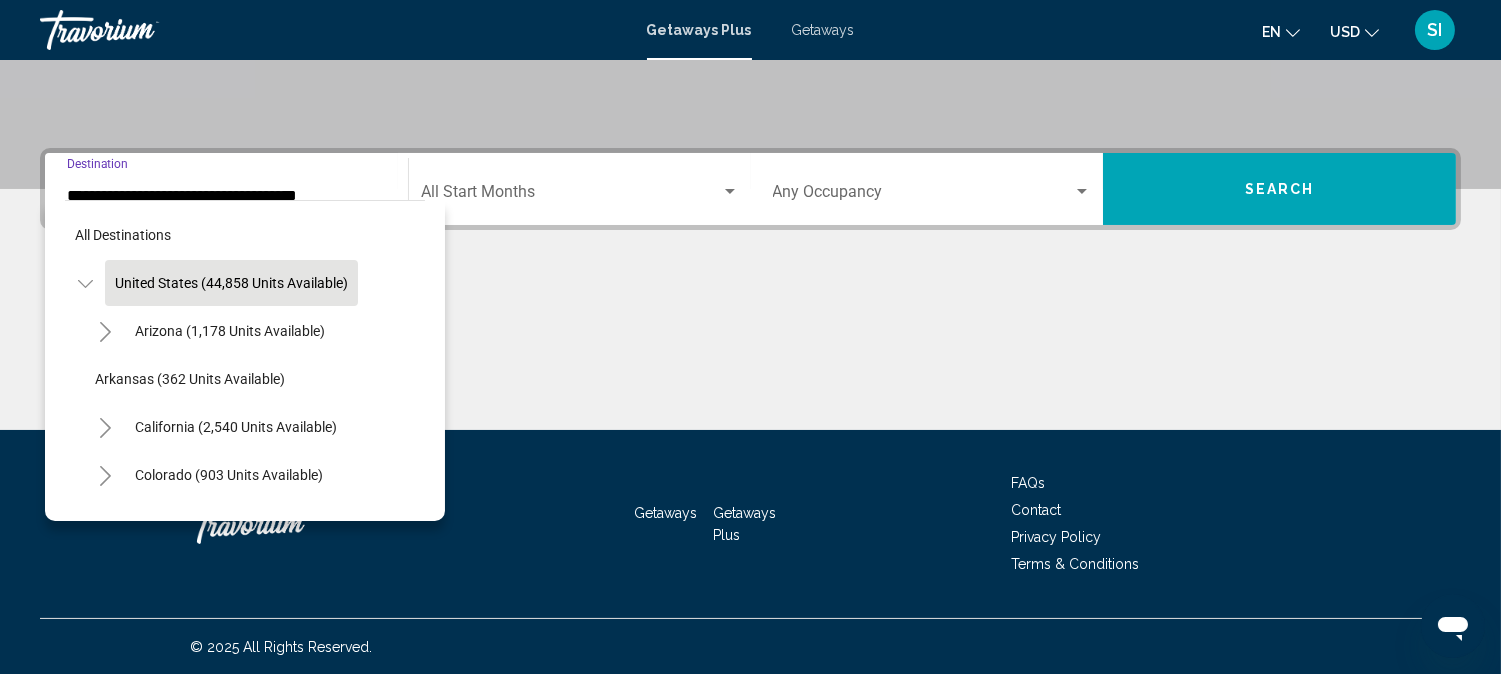 scroll, scrollTop: 356, scrollLeft: 0, axis: vertical 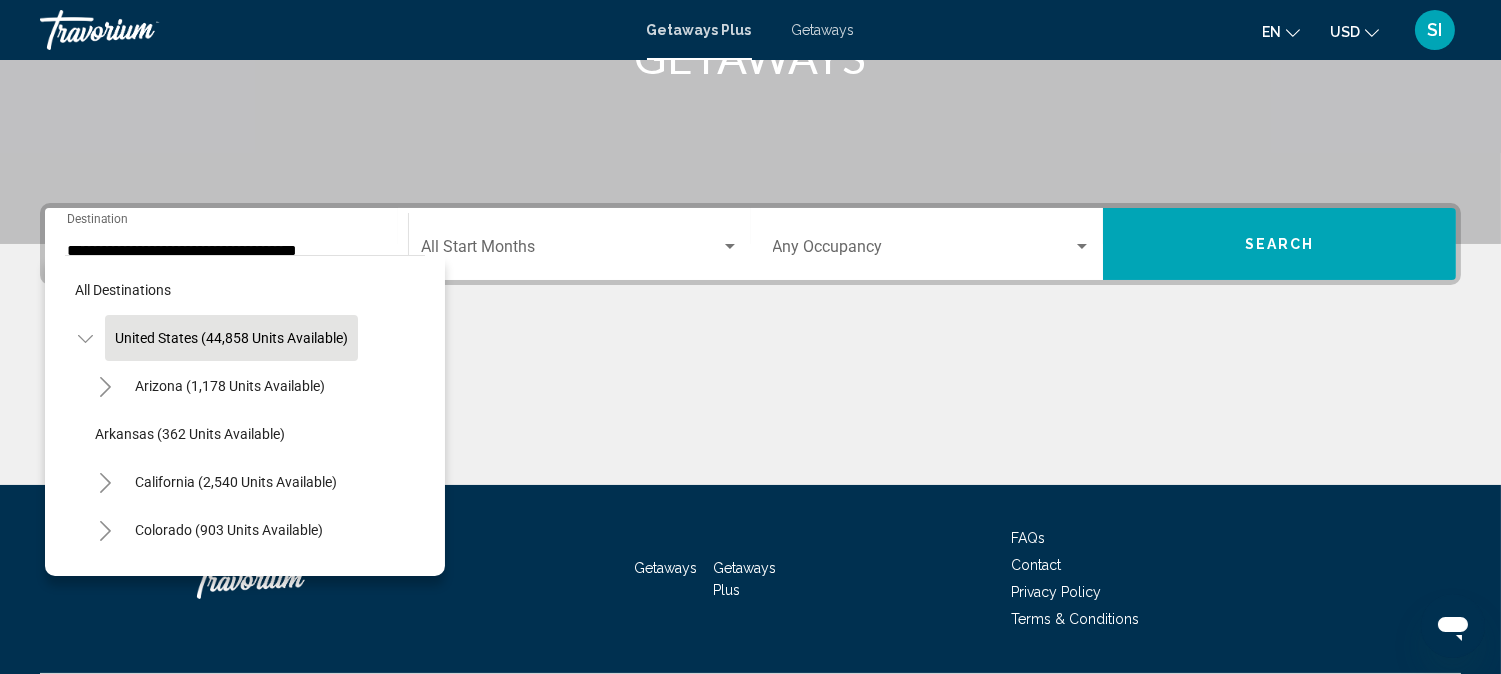 drag, startPoint x: 424, startPoint y: 285, endPoint x: 412, endPoint y: 290, distance: 13 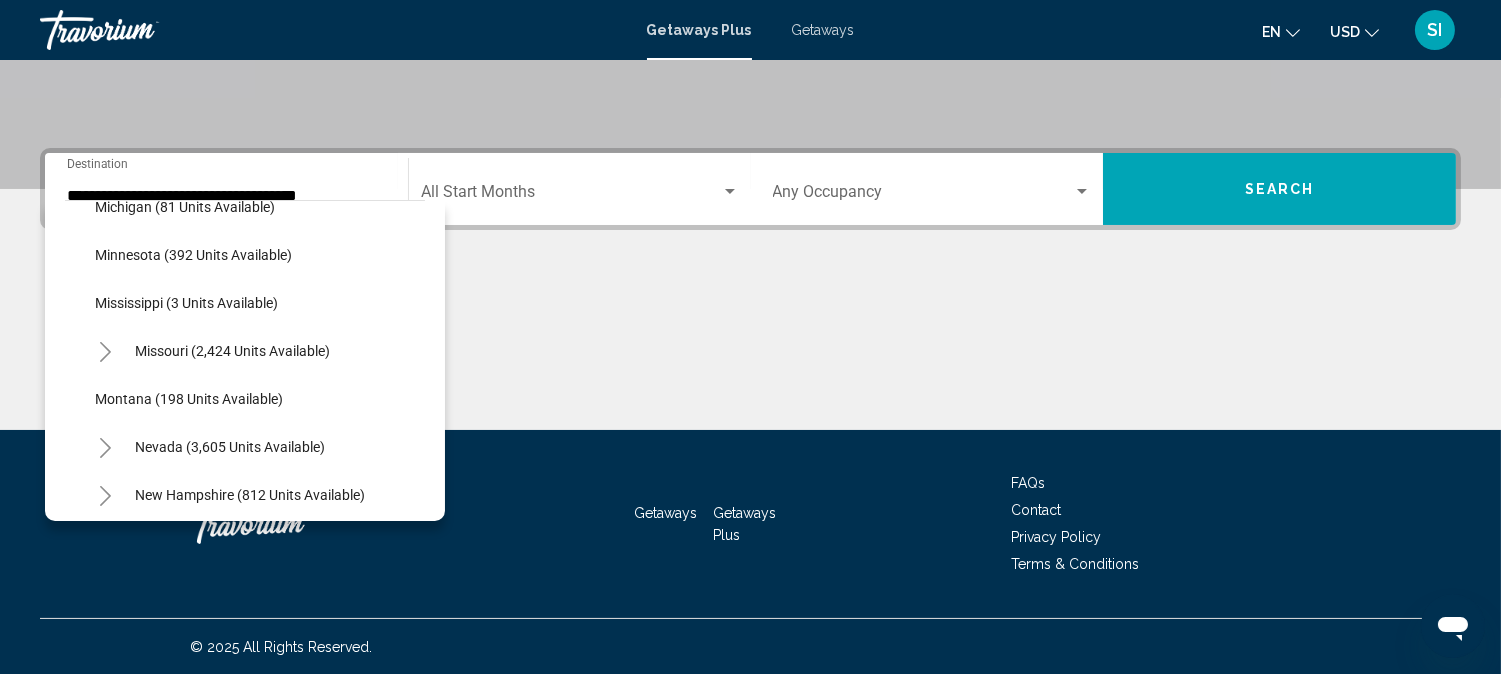 scroll, scrollTop: 1025, scrollLeft: 0, axis: vertical 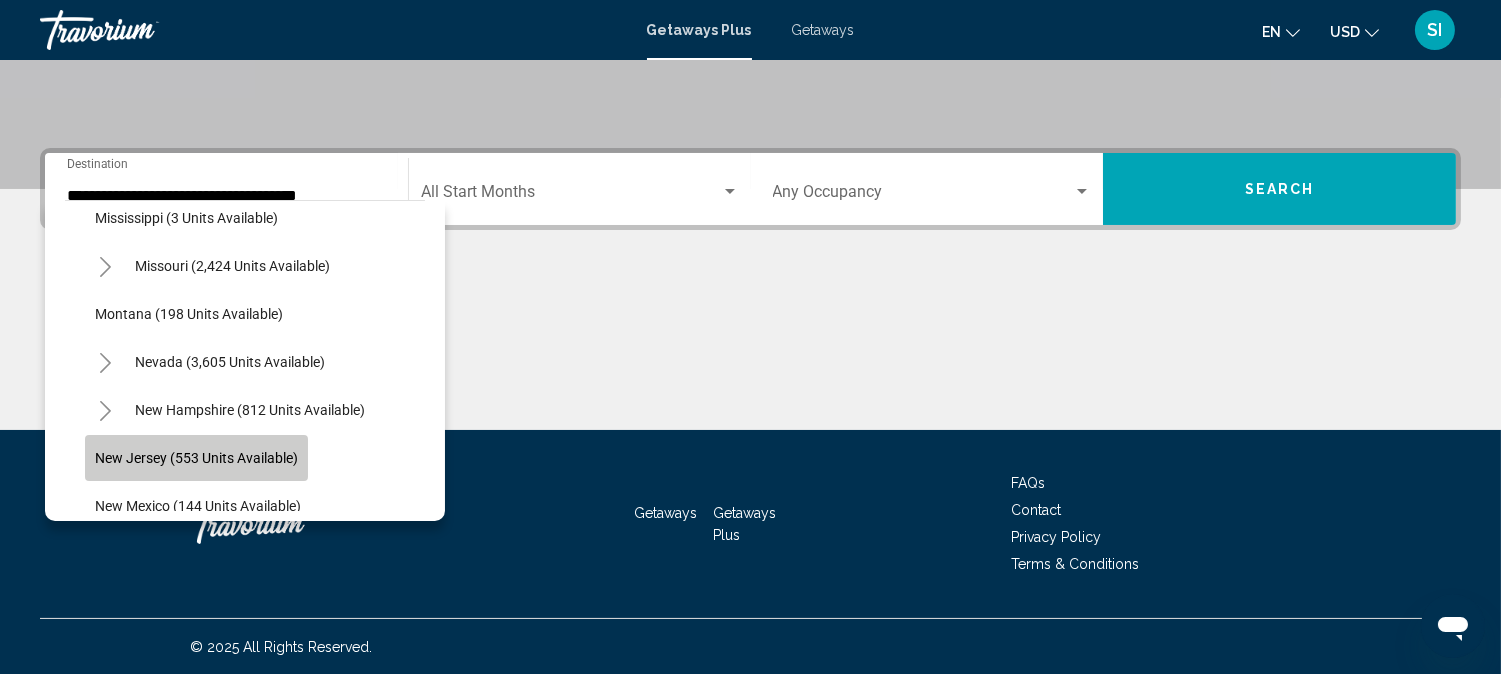 click on "New Jersey (553 units available)" 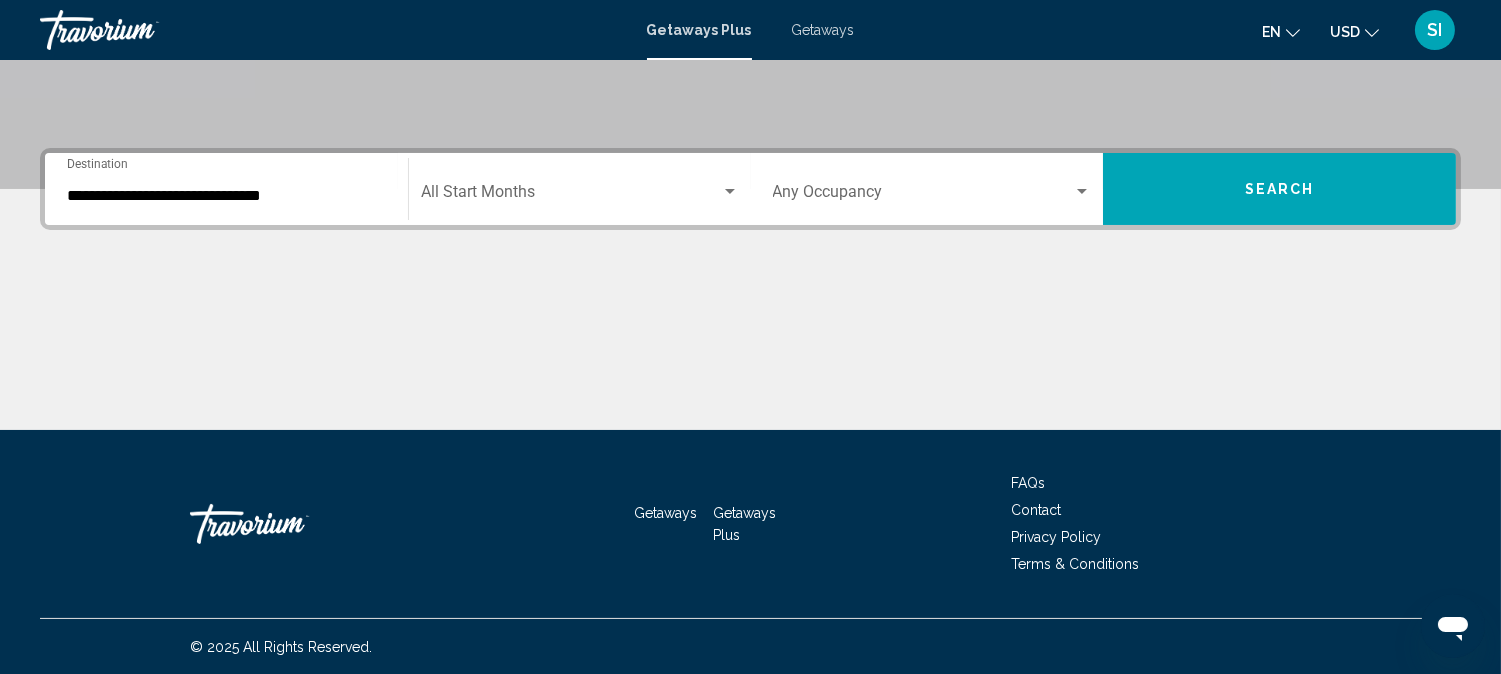 click on "Start Month All Start Months" 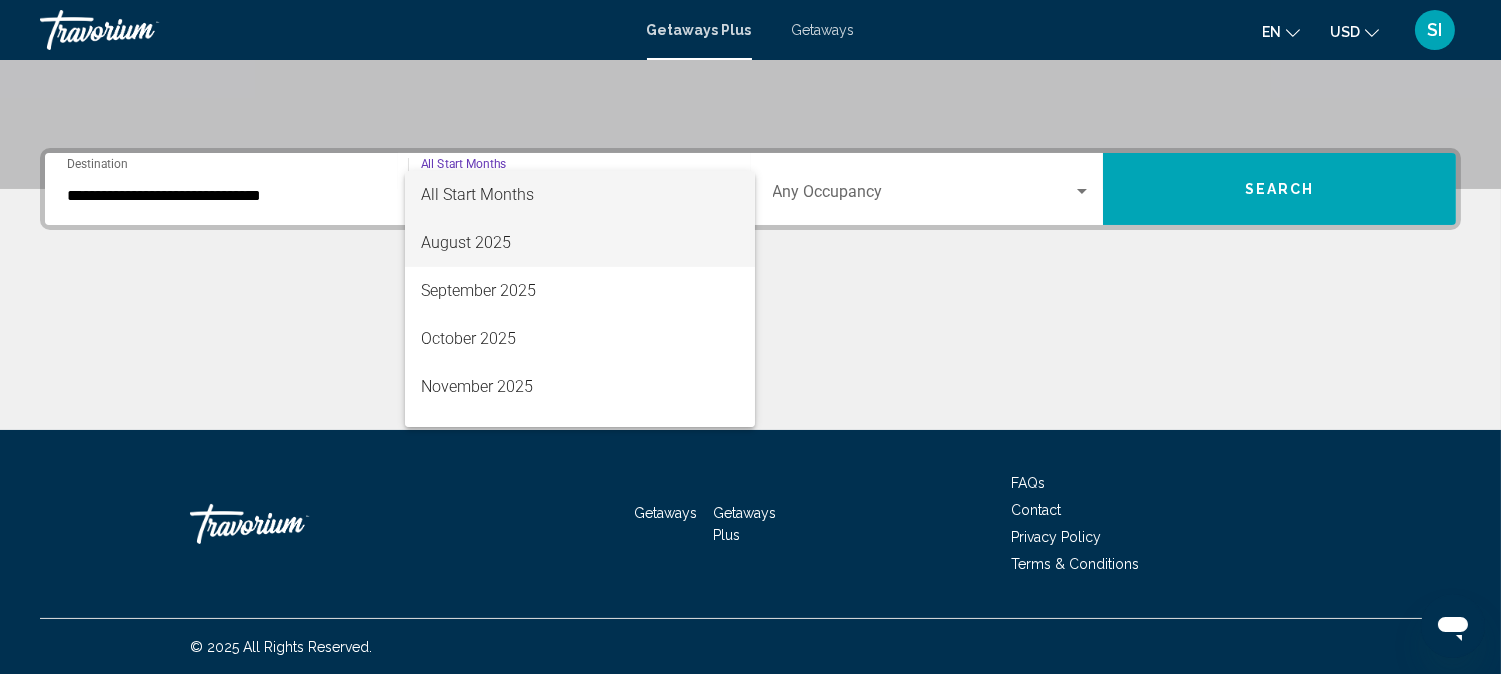click on "August 2025" at bounding box center [580, 243] 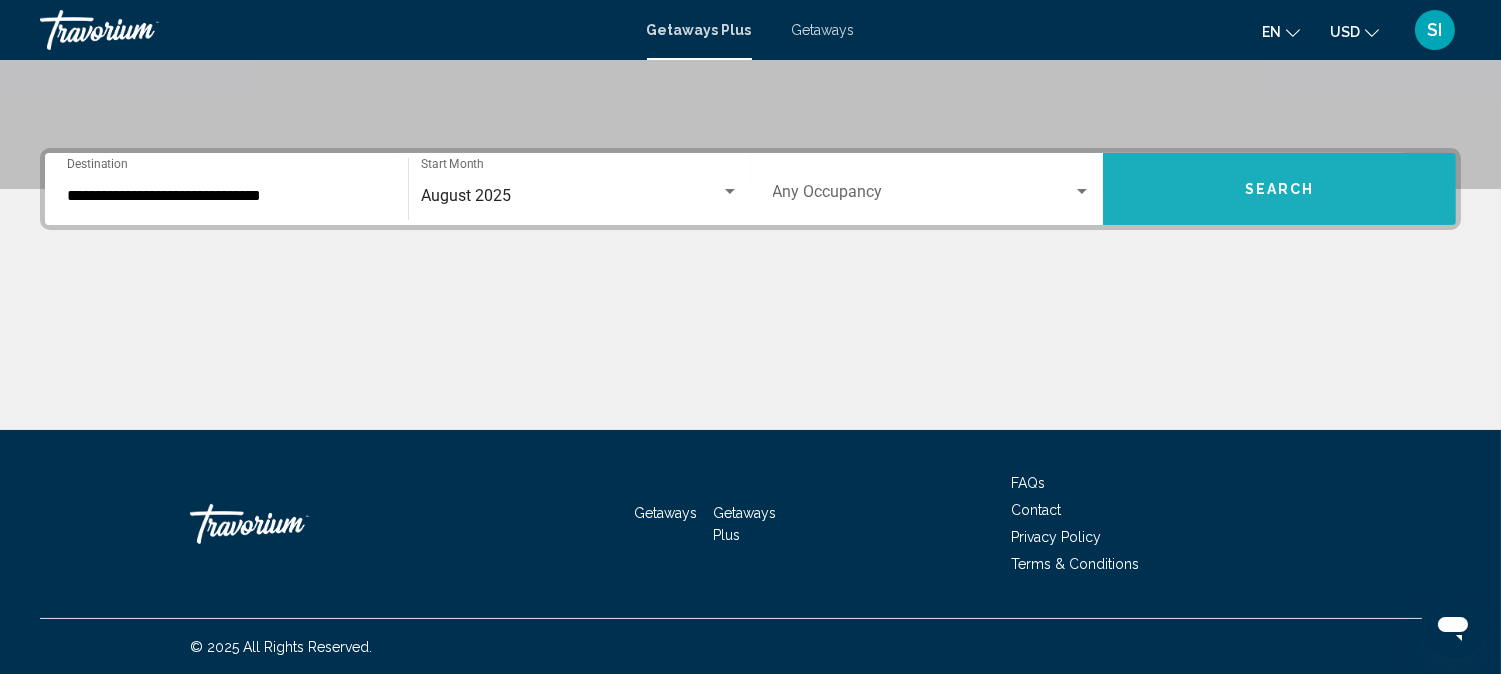 click on "Search" at bounding box center (1279, 189) 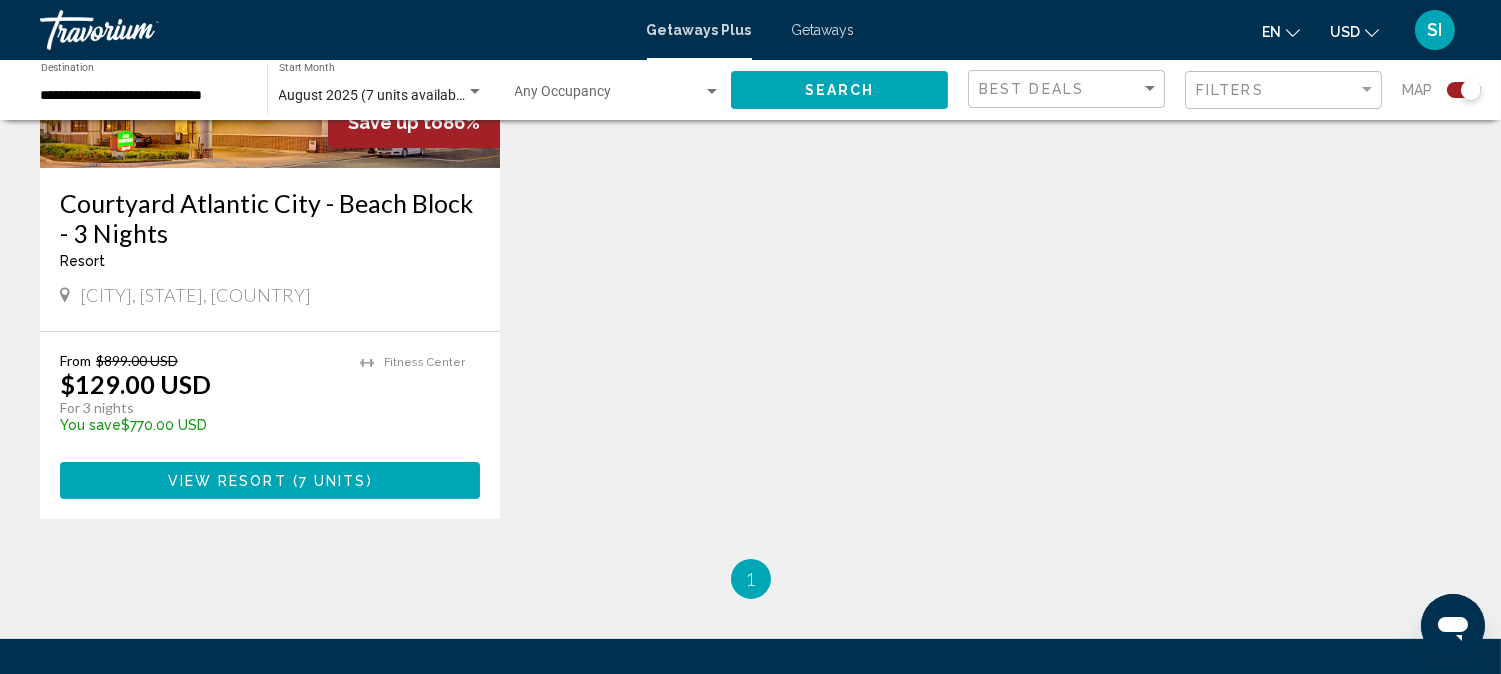 scroll, scrollTop: 977, scrollLeft: 0, axis: vertical 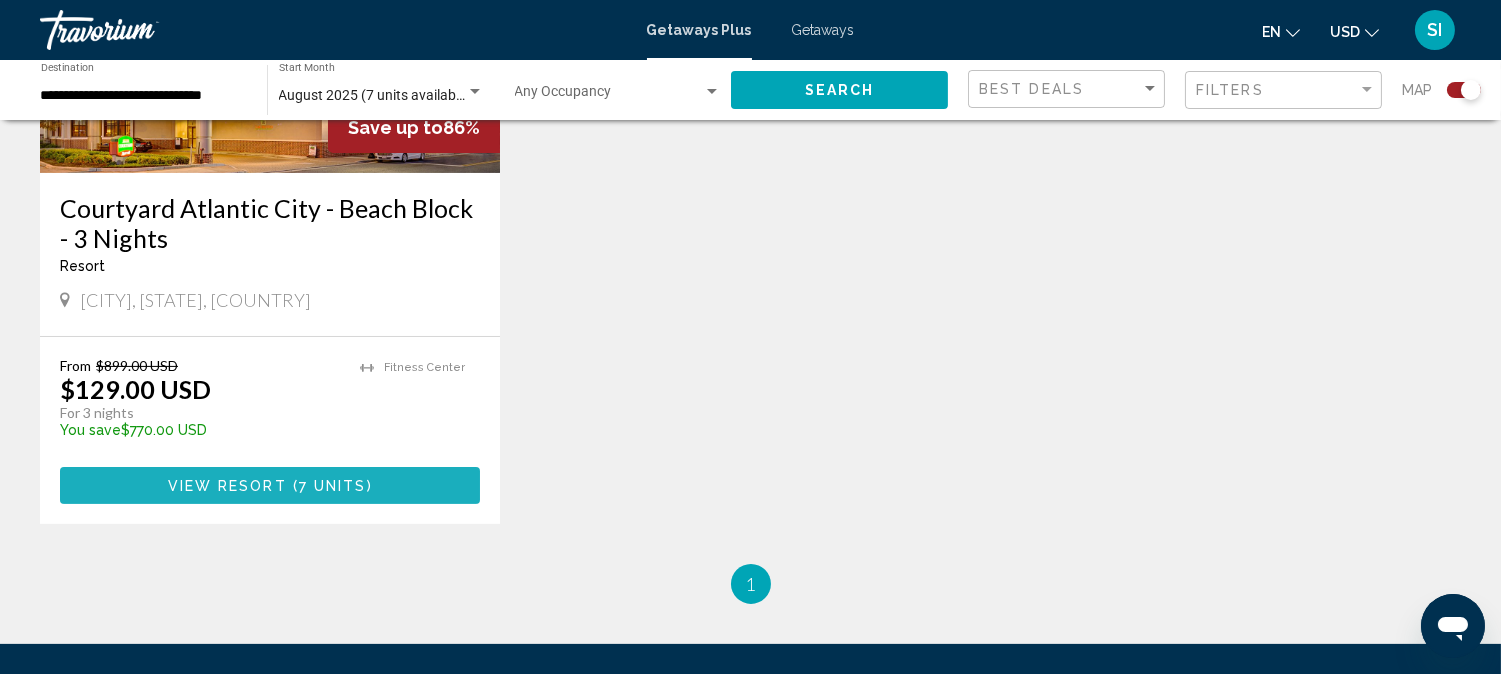 click on "7 units" at bounding box center [333, 486] 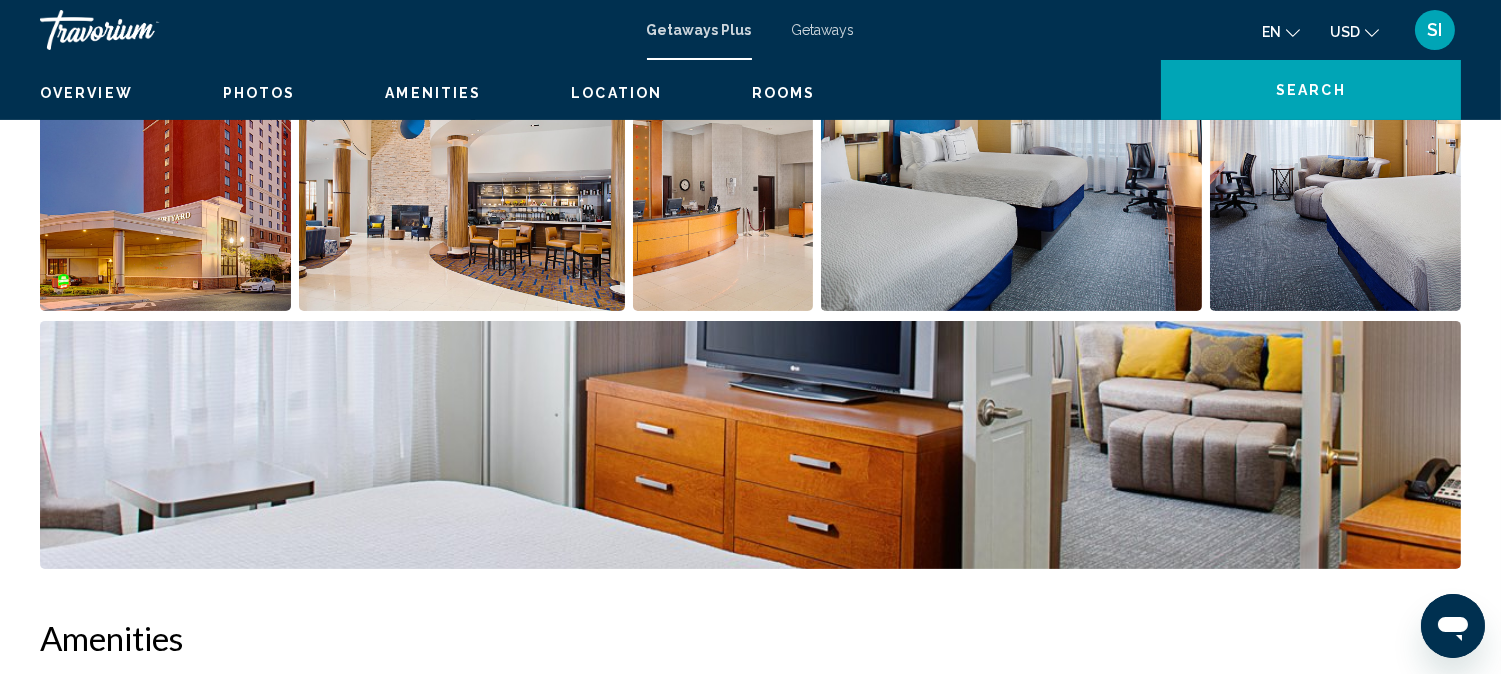 scroll, scrollTop: 23, scrollLeft: 0, axis: vertical 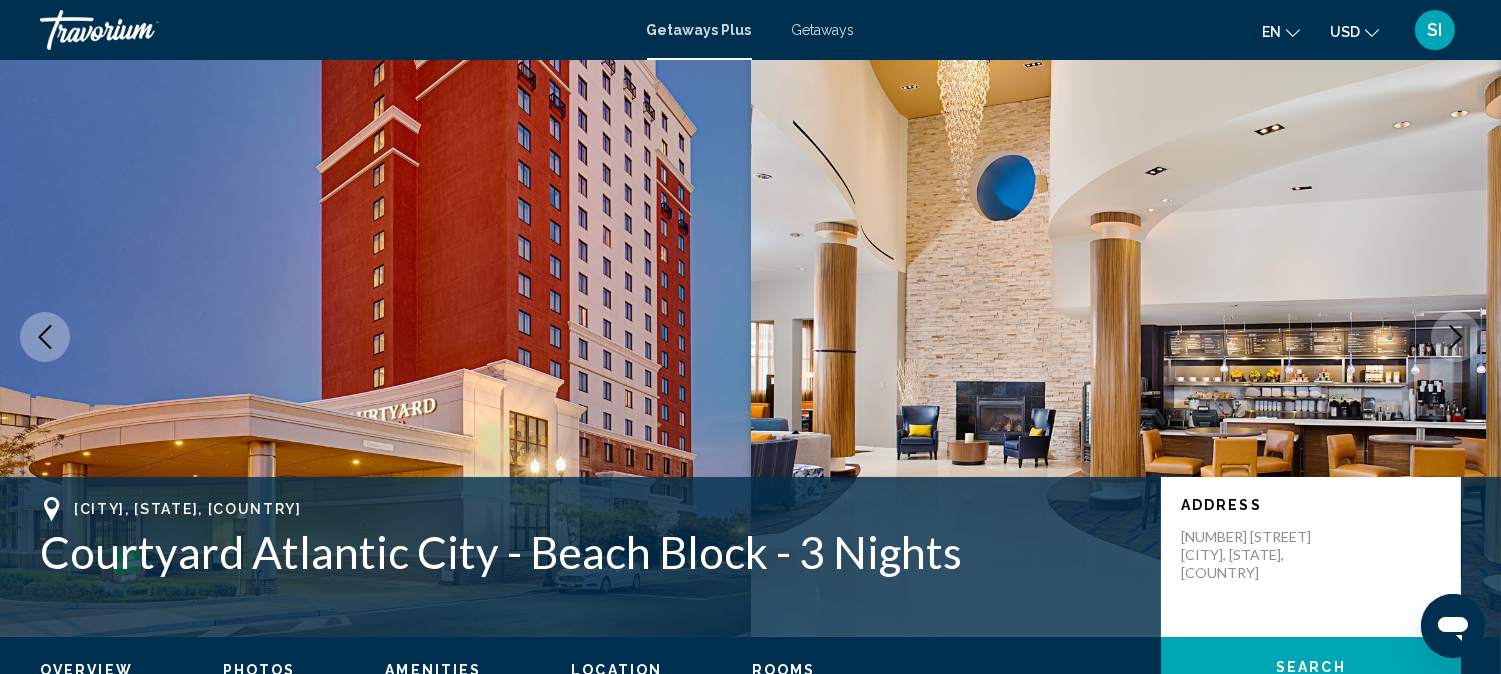 type 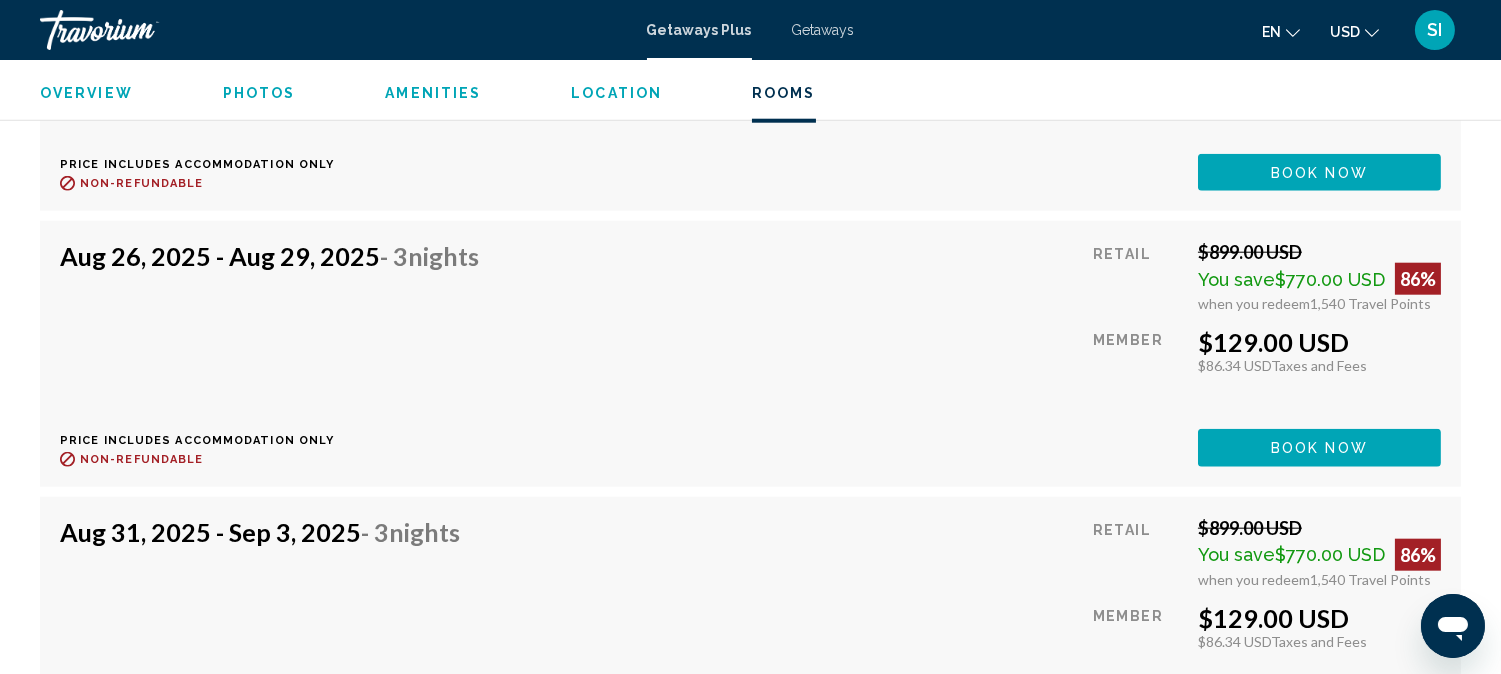 scroll, scrollTop: 3890, scrollLeft: 0, axis: vertical 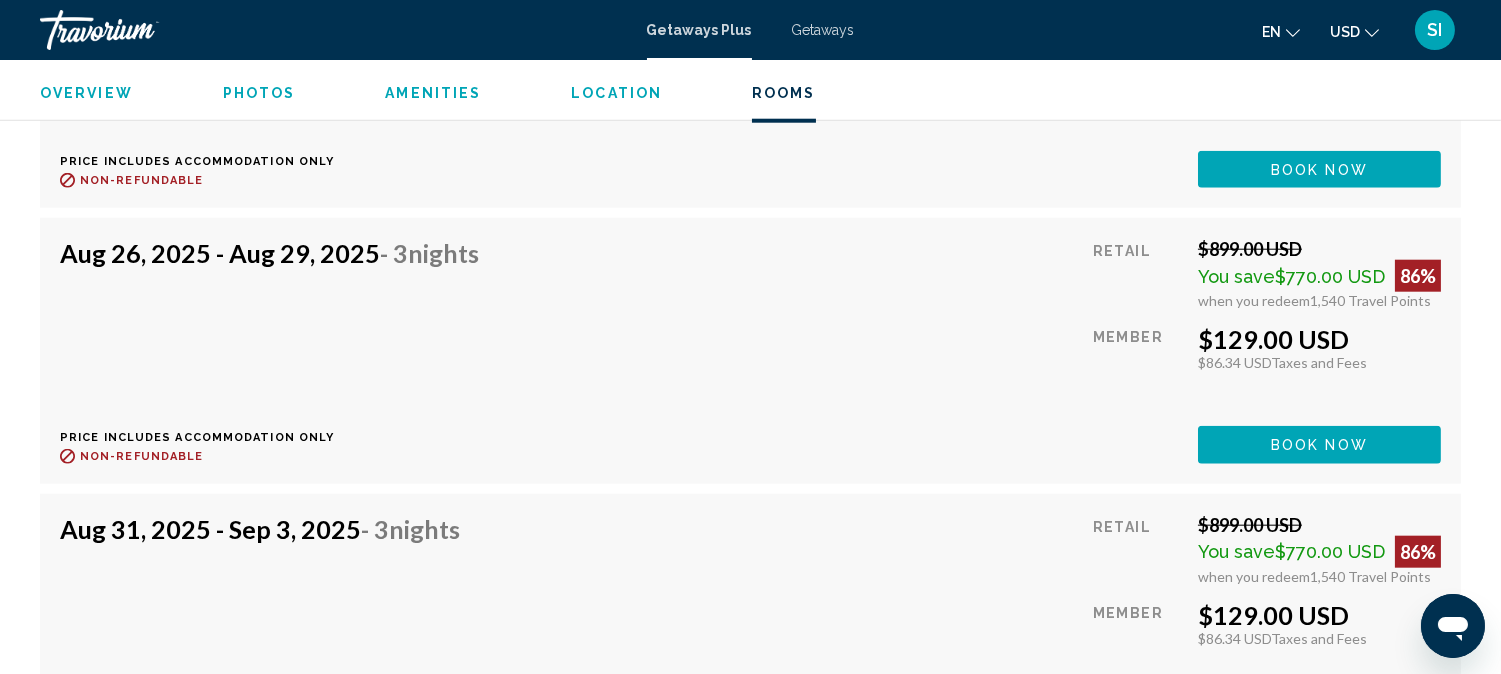 click on "USD
USD ($) MXN (Mex$) CAD (Can$) GBP (£) EUR (€) AUD (A$) NZD (NZ$) CNY (CN¥)" 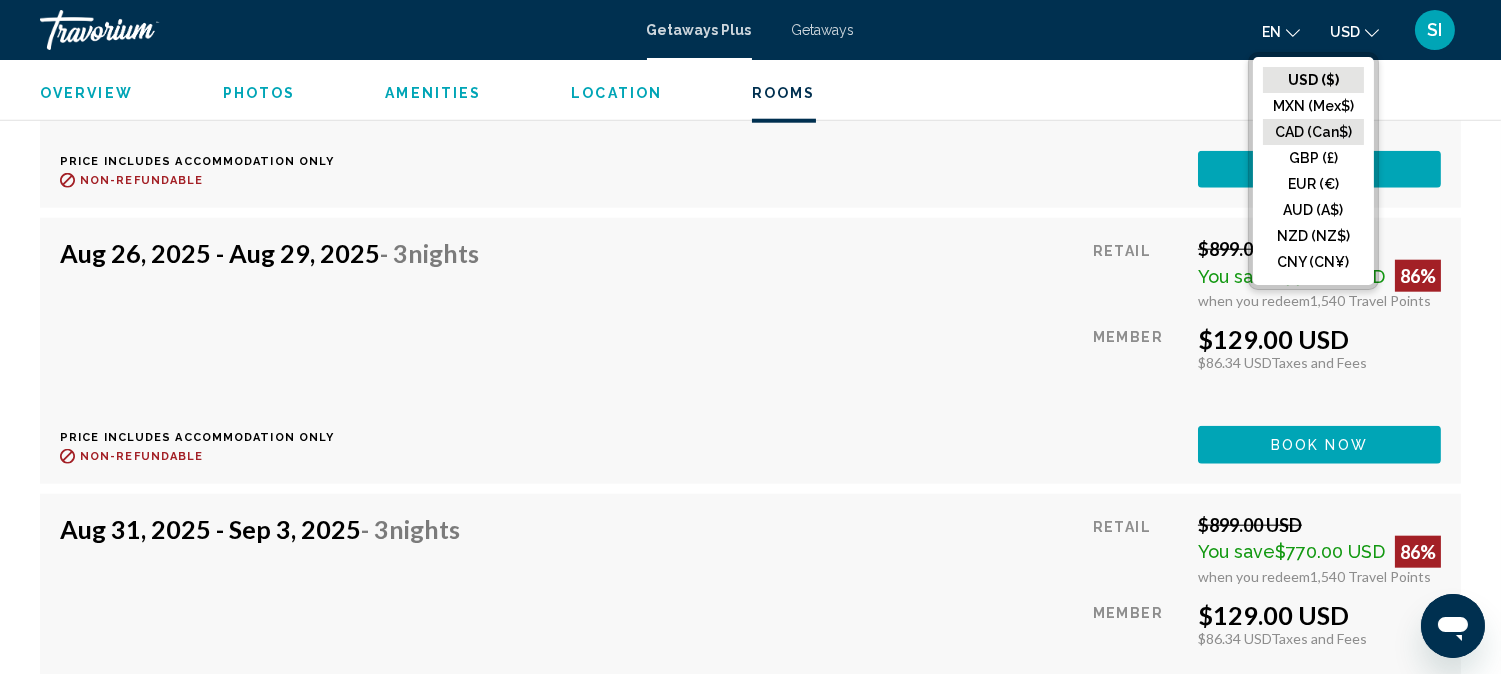 click on "CAD (Can$)" 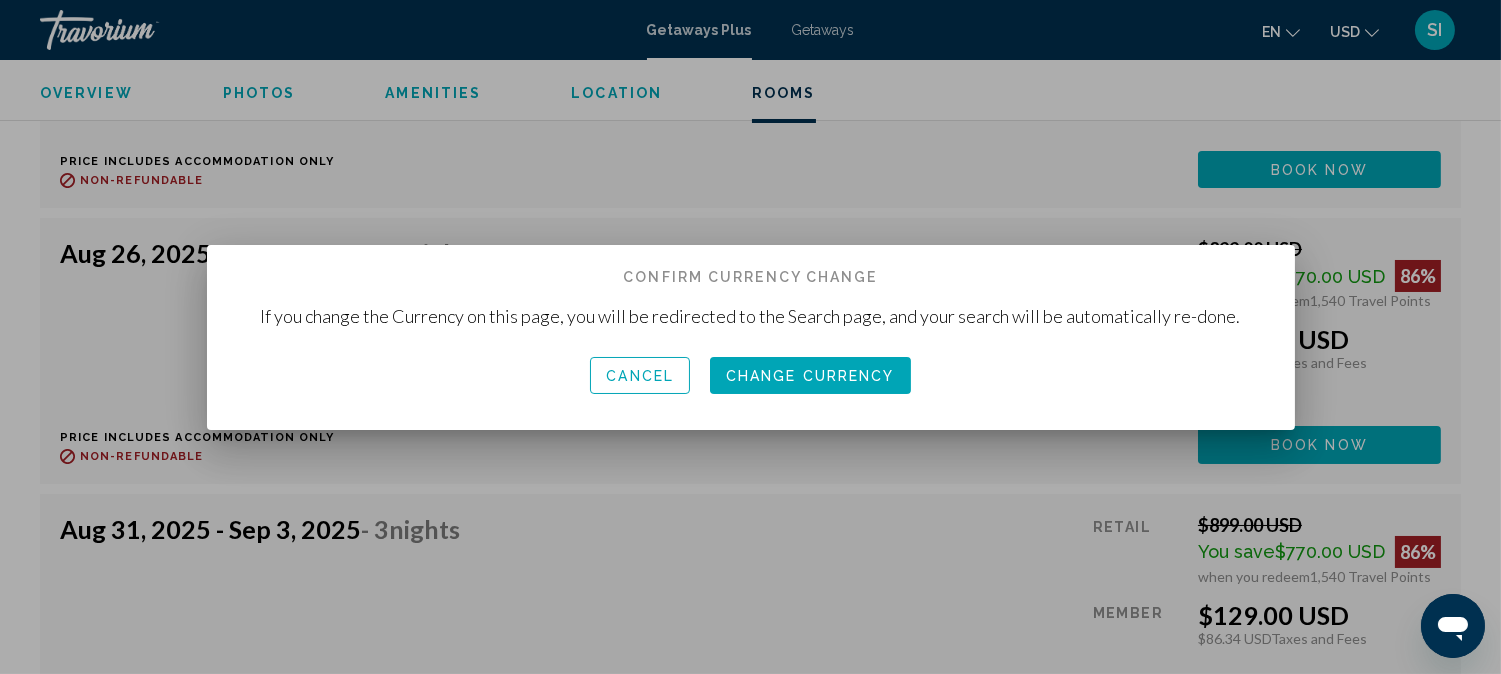 scroll, scrollTop: 0, scrollLeft: 0, axis: both 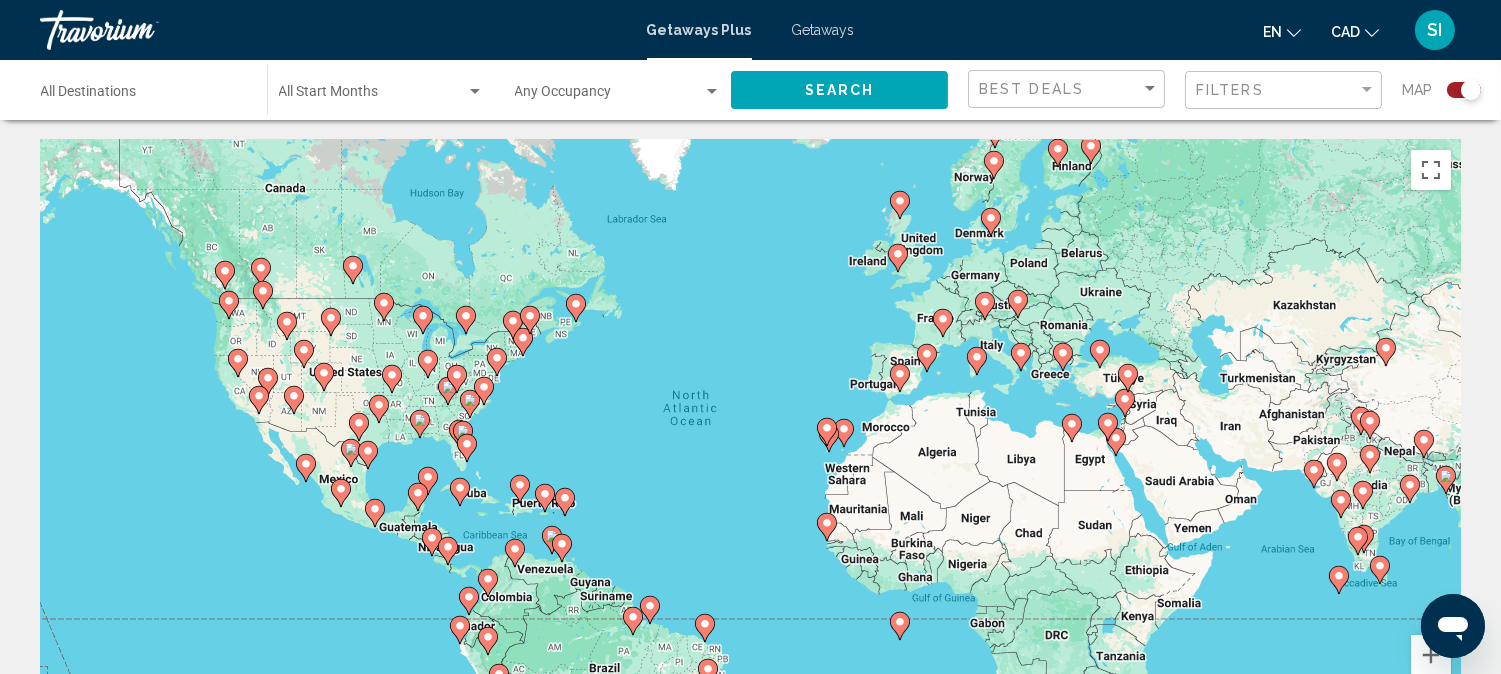 click on "Destination All Destinations" at bounding box center (144, 96) 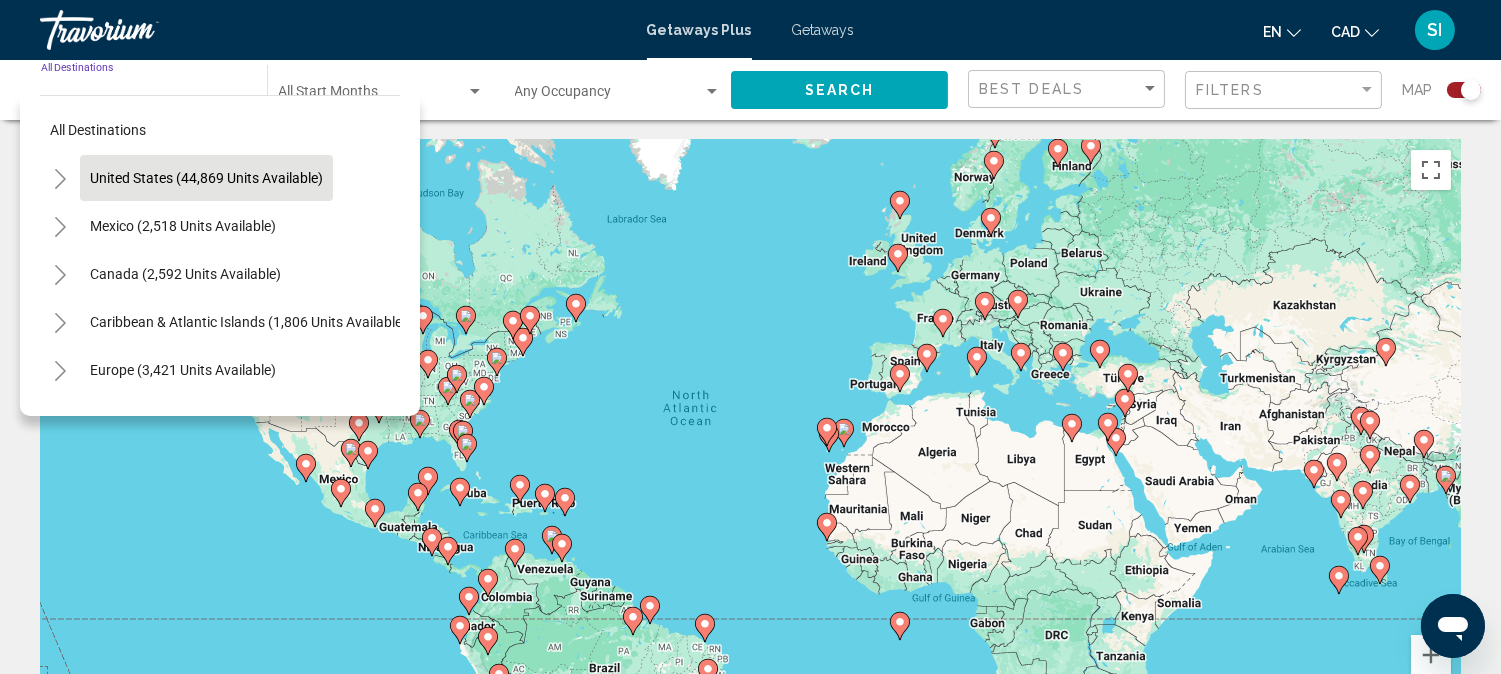 click on "United States (44,869 units available)" at bounding box center (183, 226) 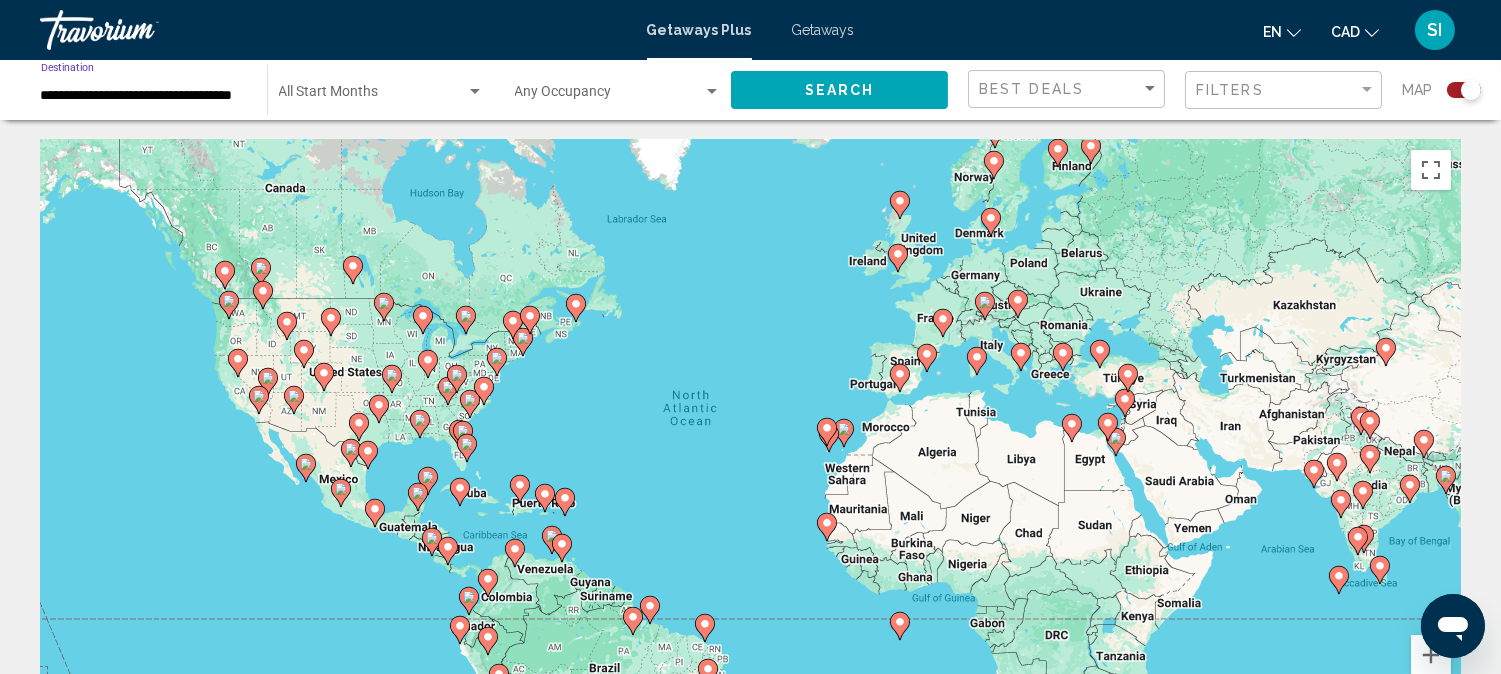 click on "**********" 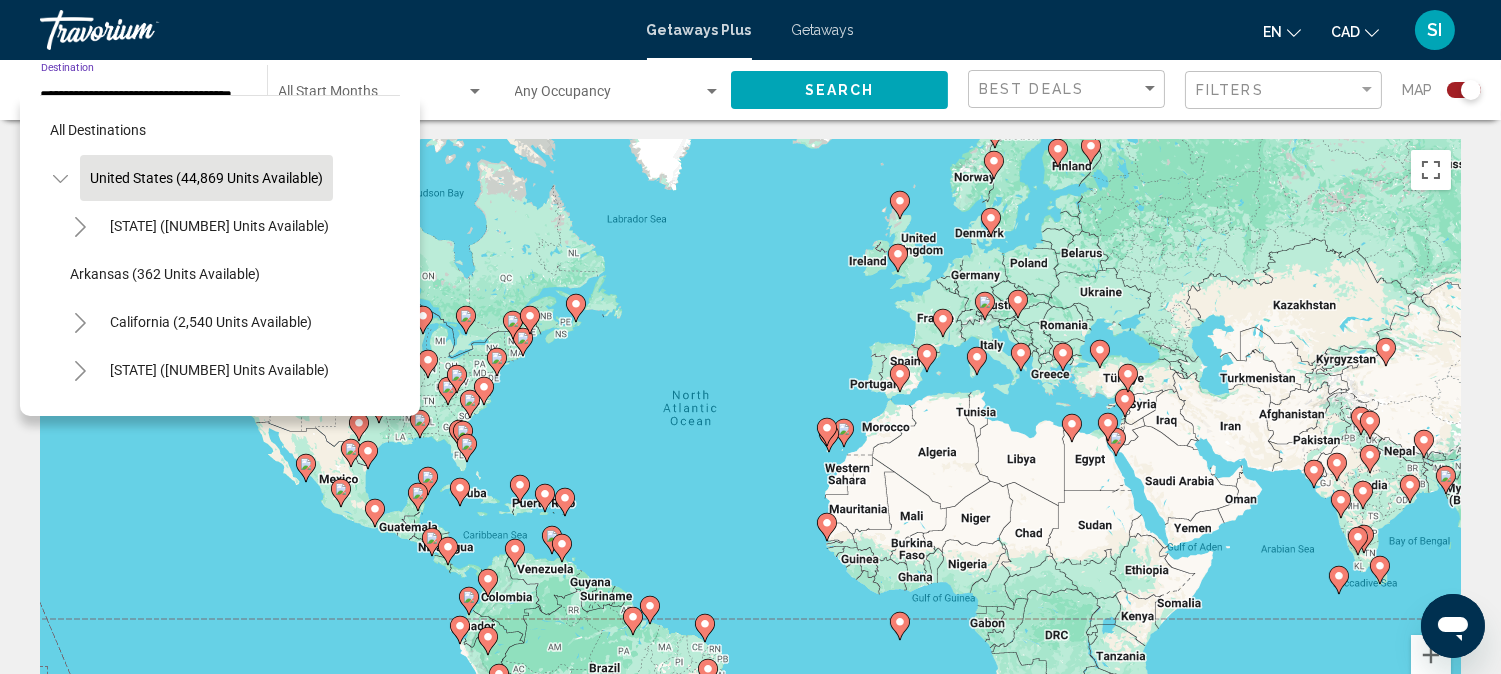 scroll, scrollTop: 0, scrollLeft: 25, axis: horizontal 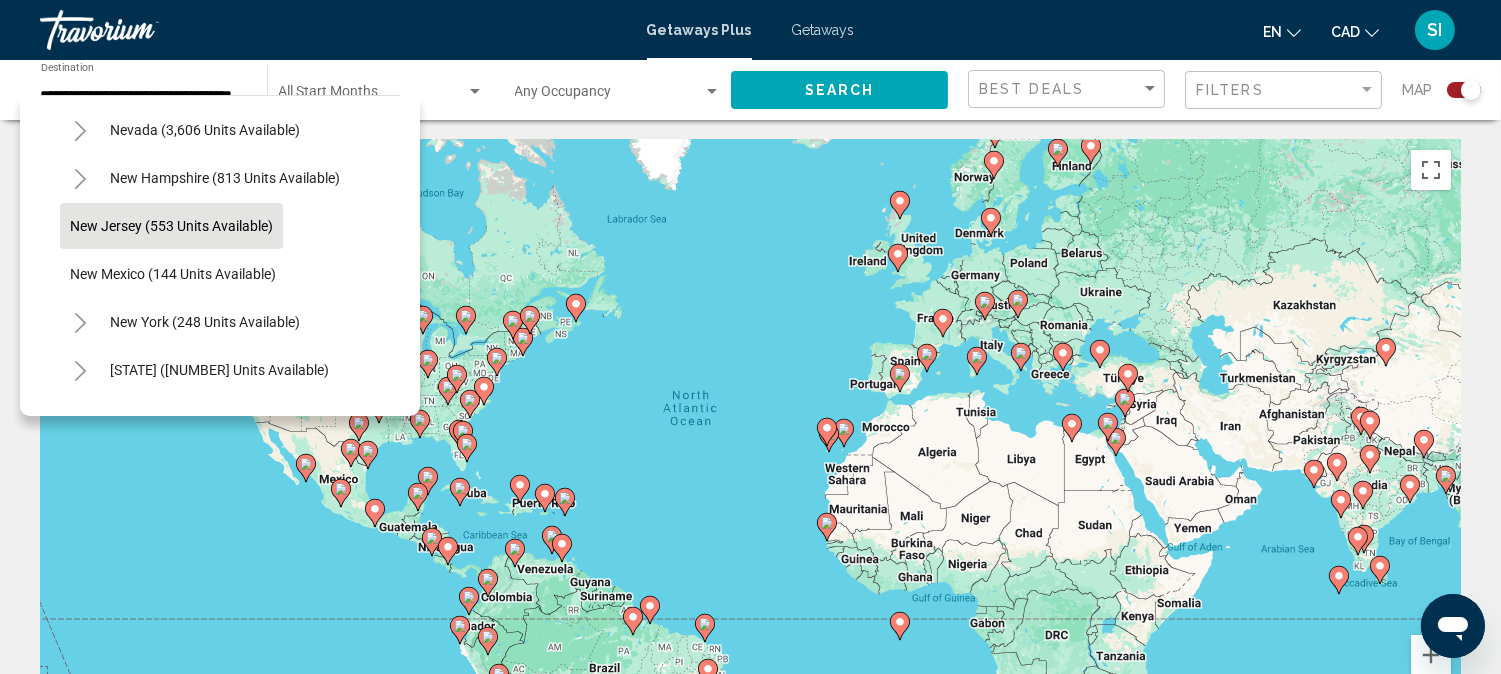 click on "New Jersey (553 units available)" 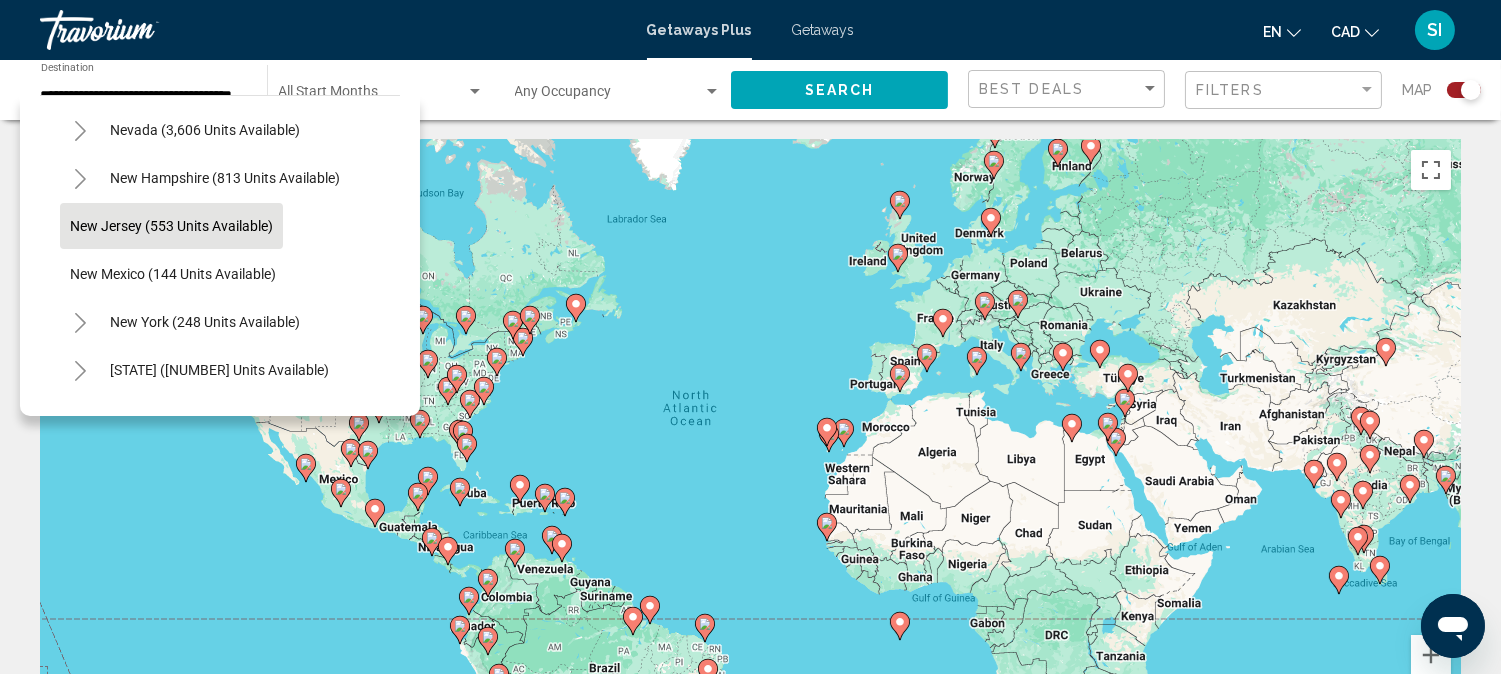type on "**********" 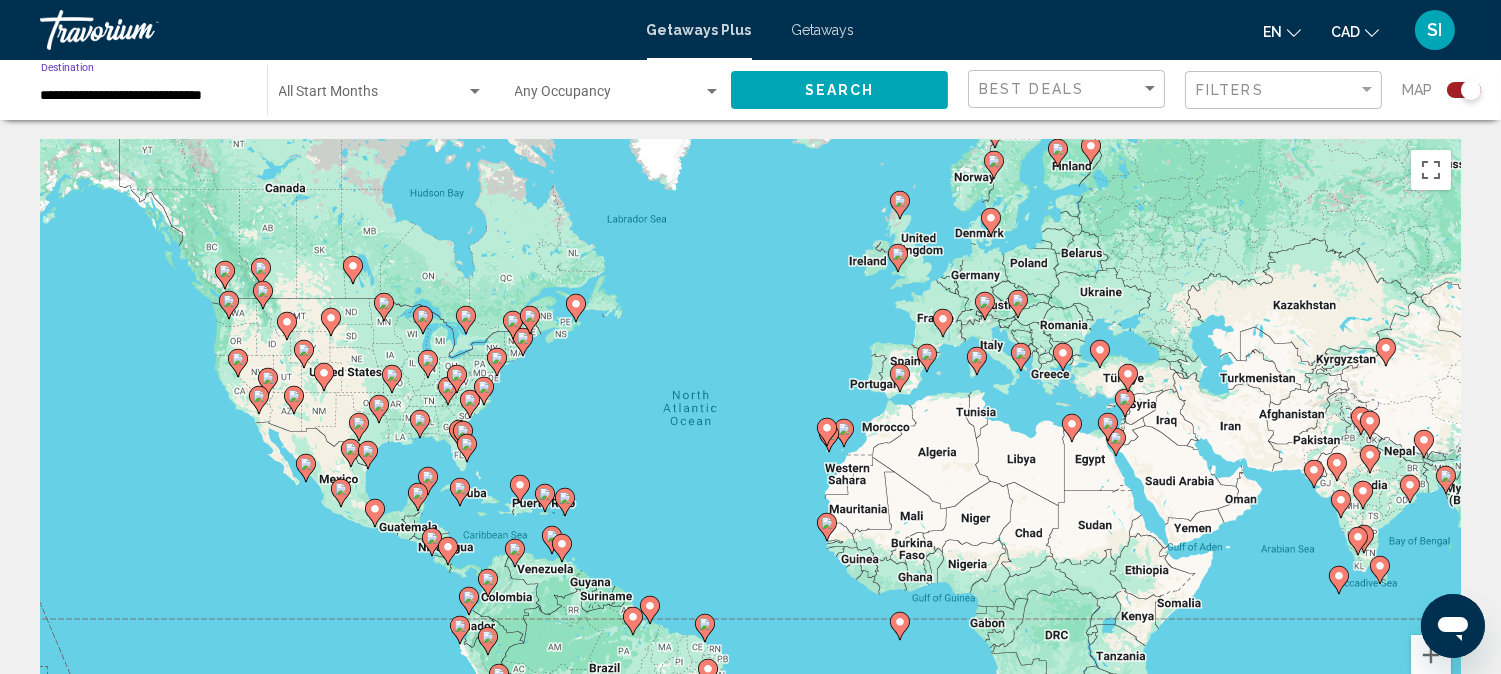 scroll, scrollTop: 0, scrollLeft: 0, axis: both 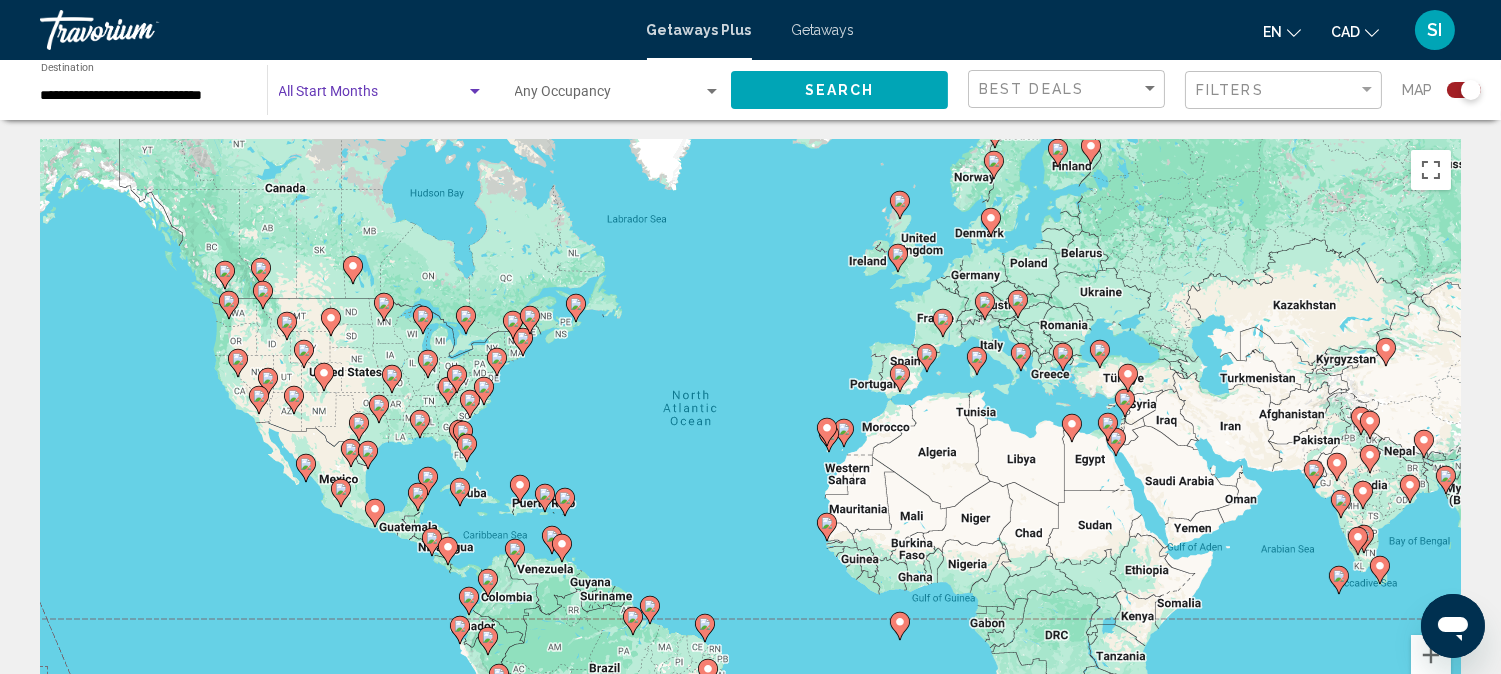 click at bounding box center [372, 96] 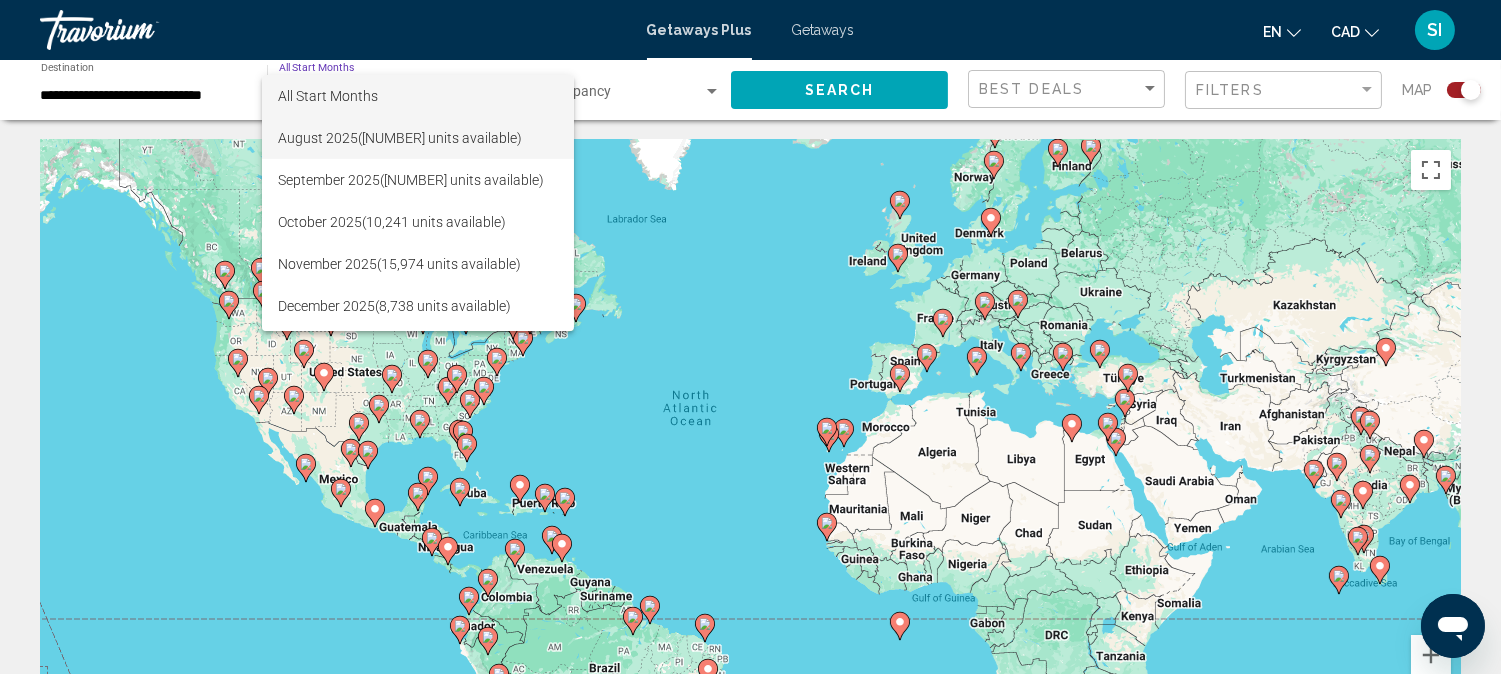 click on "[MONTH] [YEAR]  ([NUMBER] units available)" at bounding box center [418, 138] 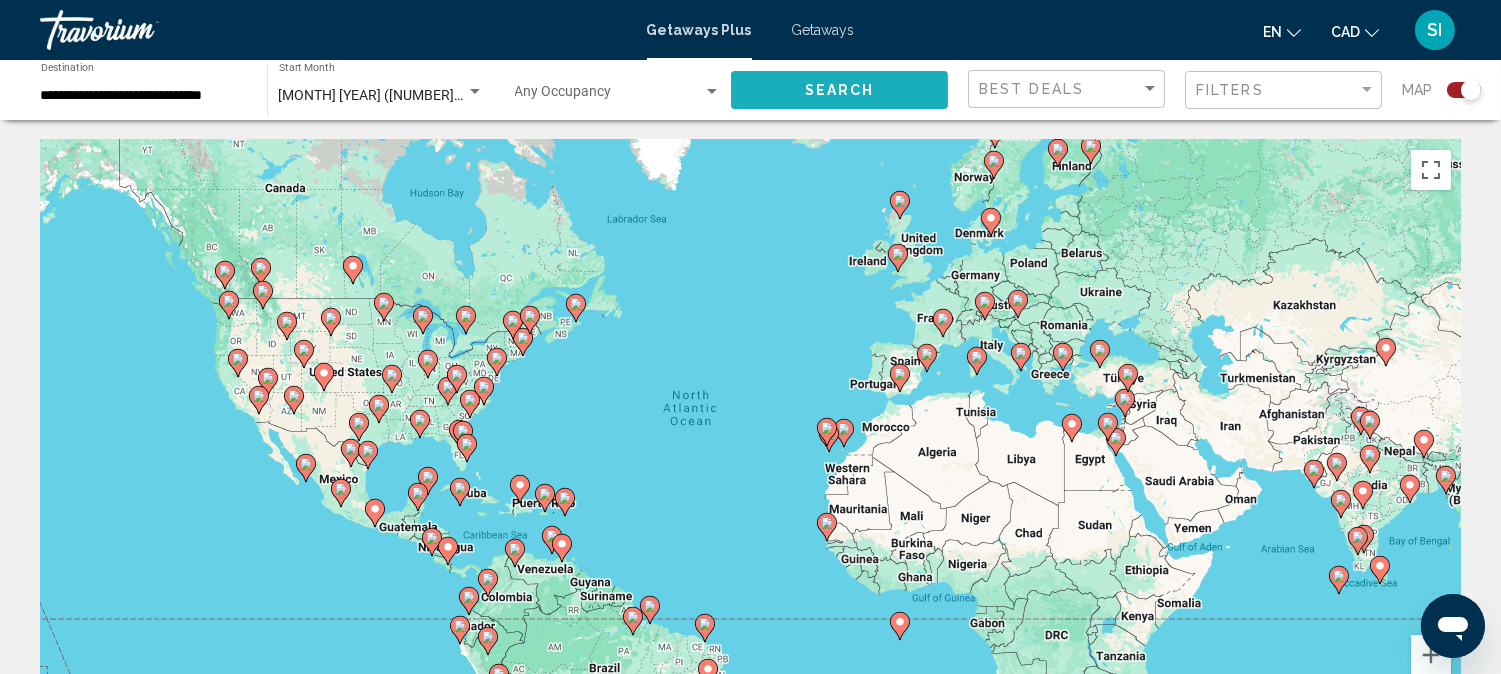 click on "Search" 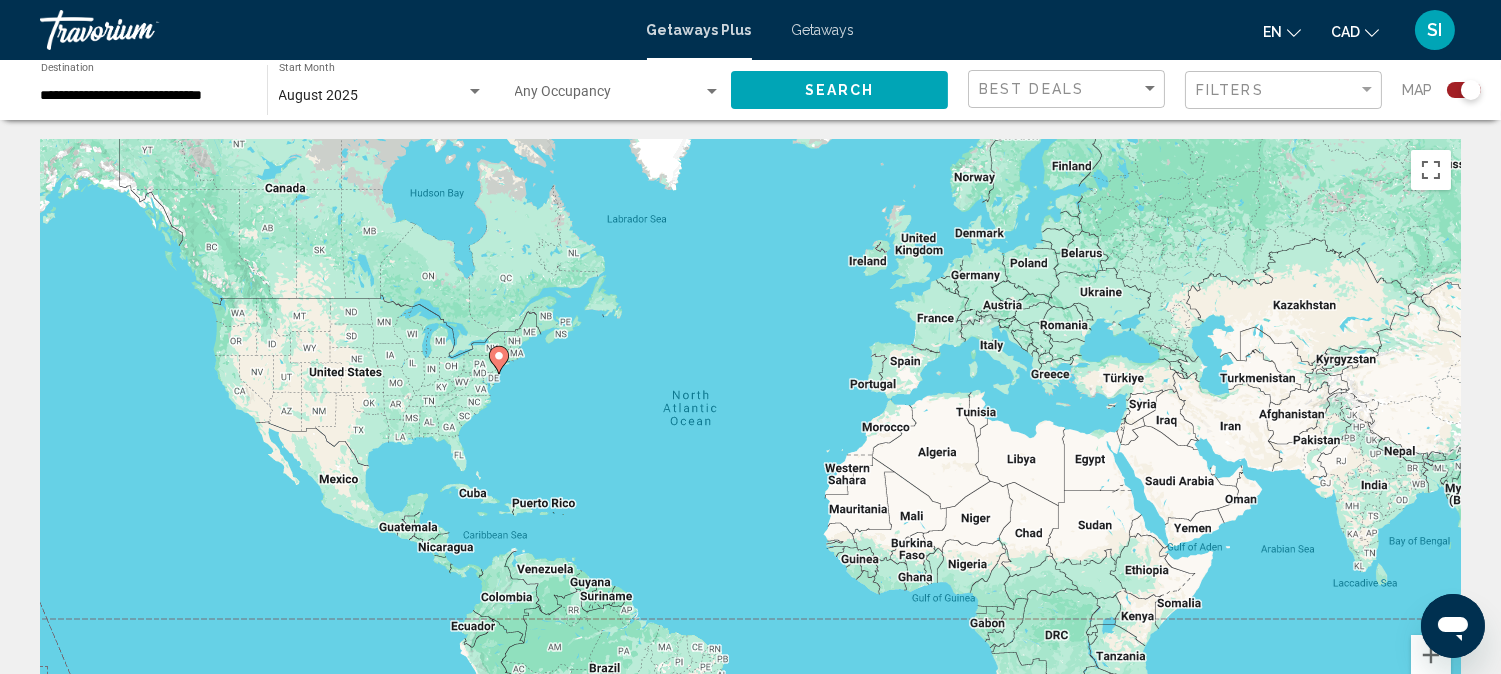 type 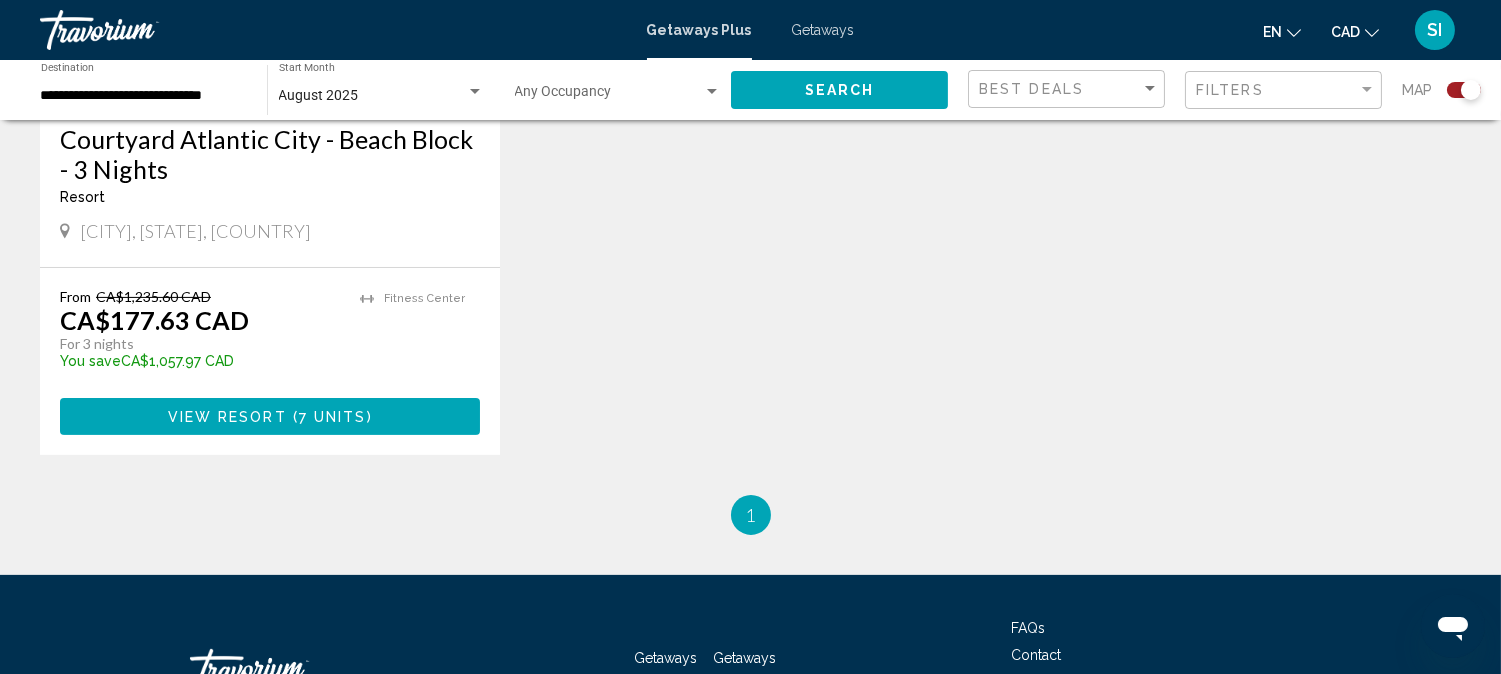 scroll, scrollTop: 1066, scrollLeft: 0, axis: vertical 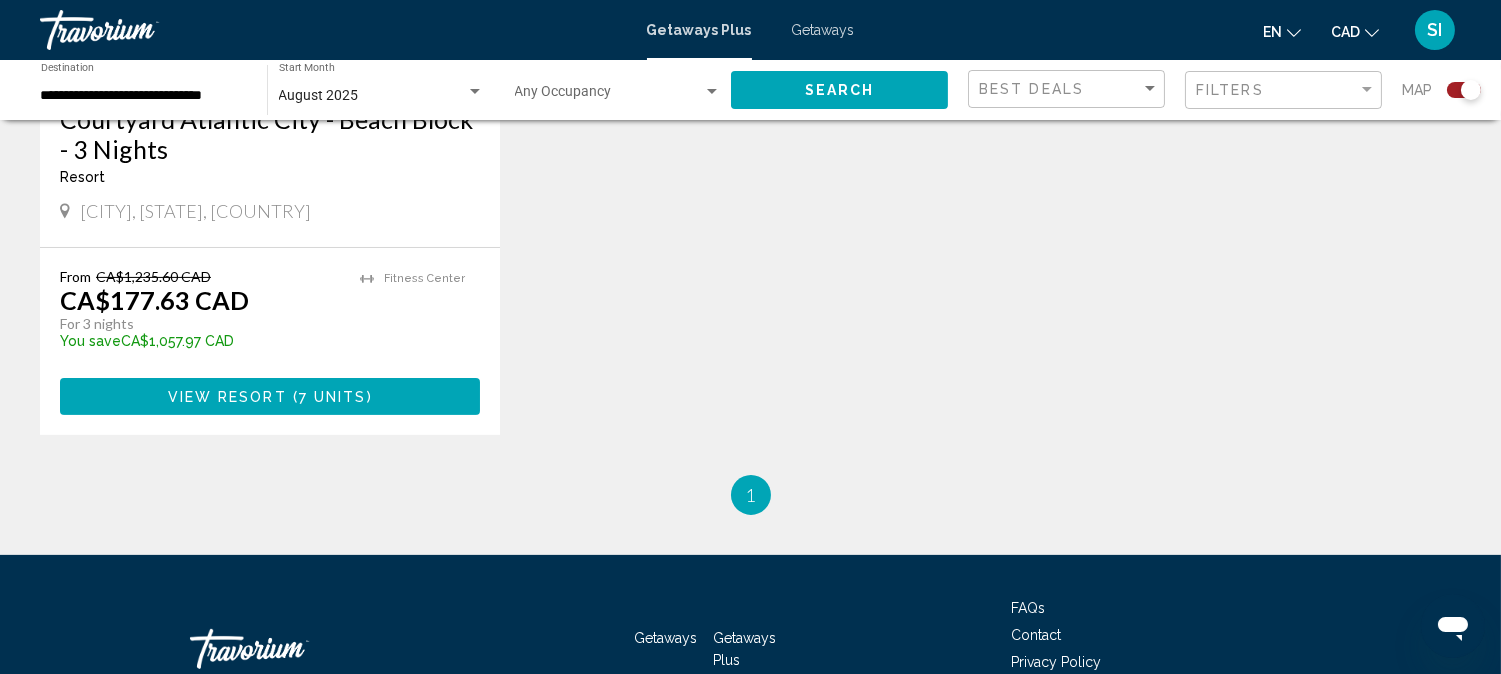 click on "7 units" at bounding box center (333, 397) 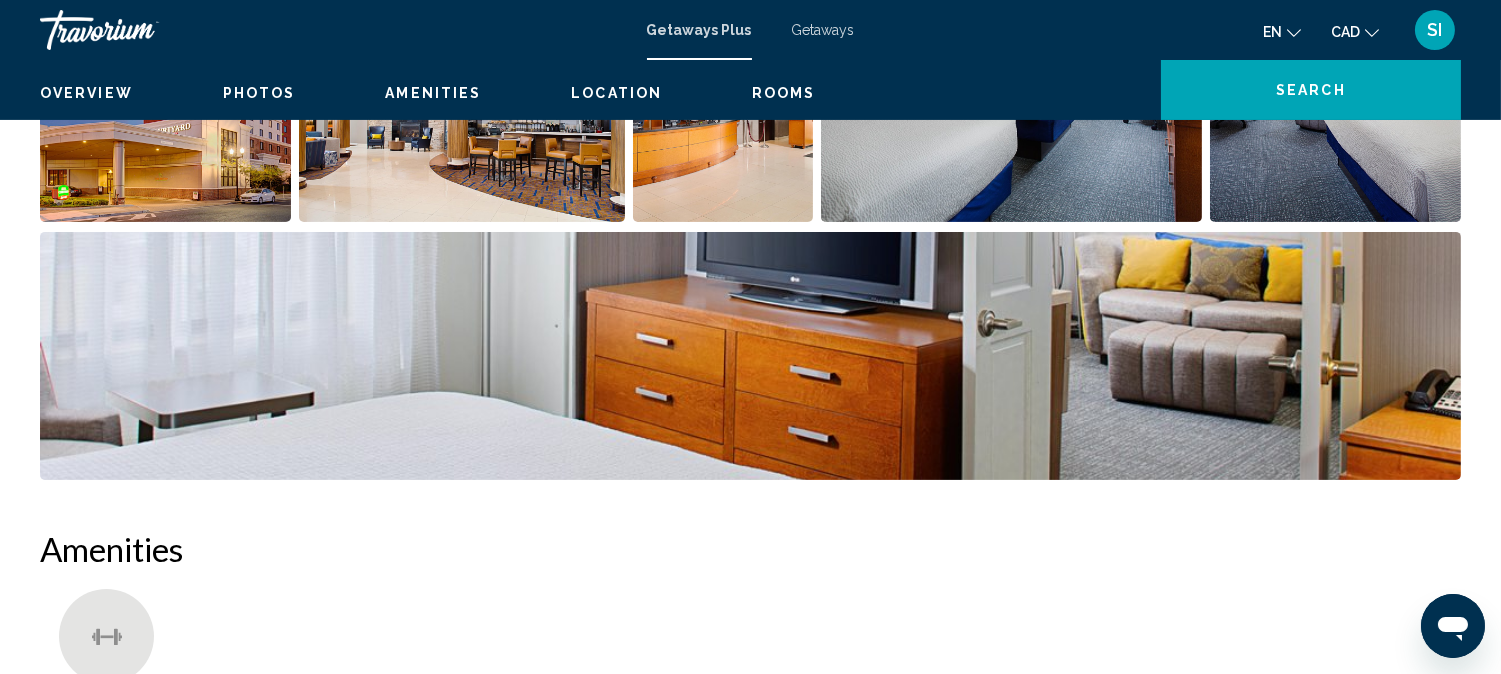 scroll, scrollTop: 23, scrollLeft: 0, axis: vertical 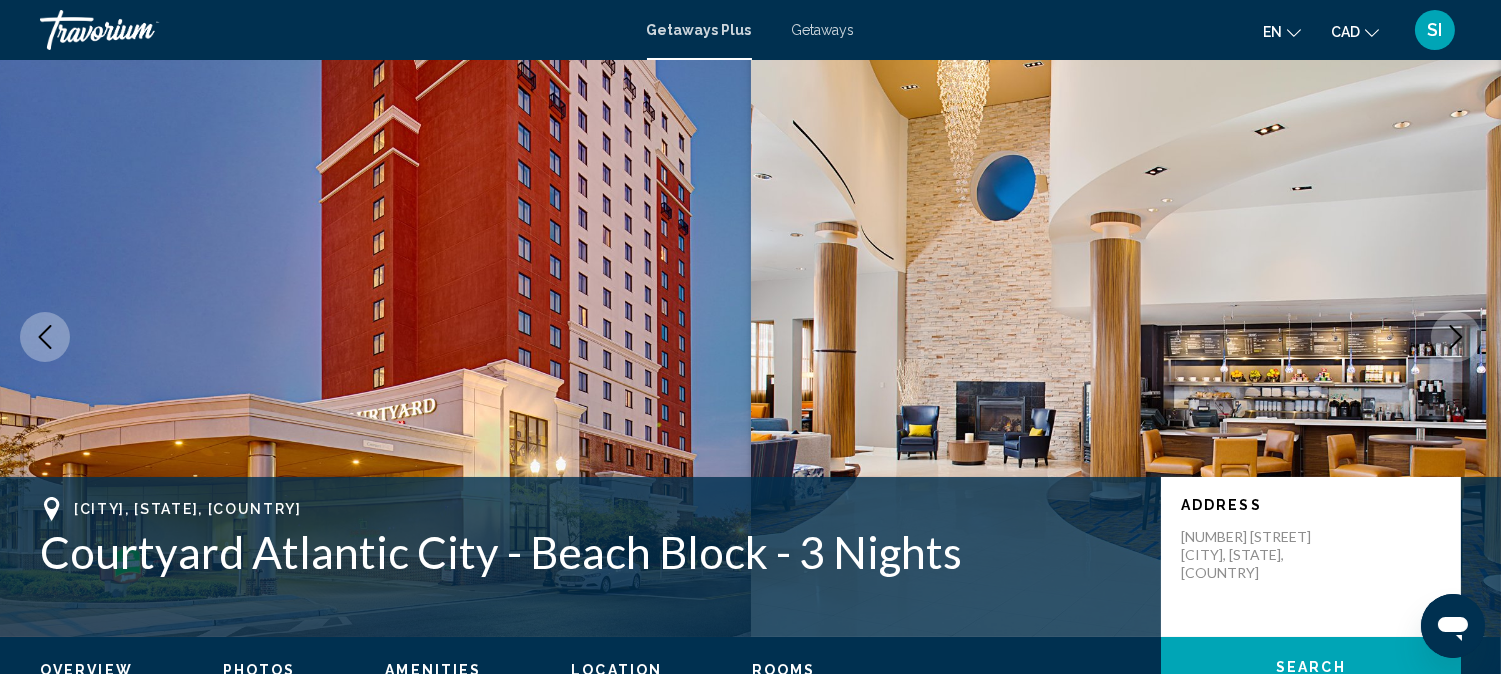 type 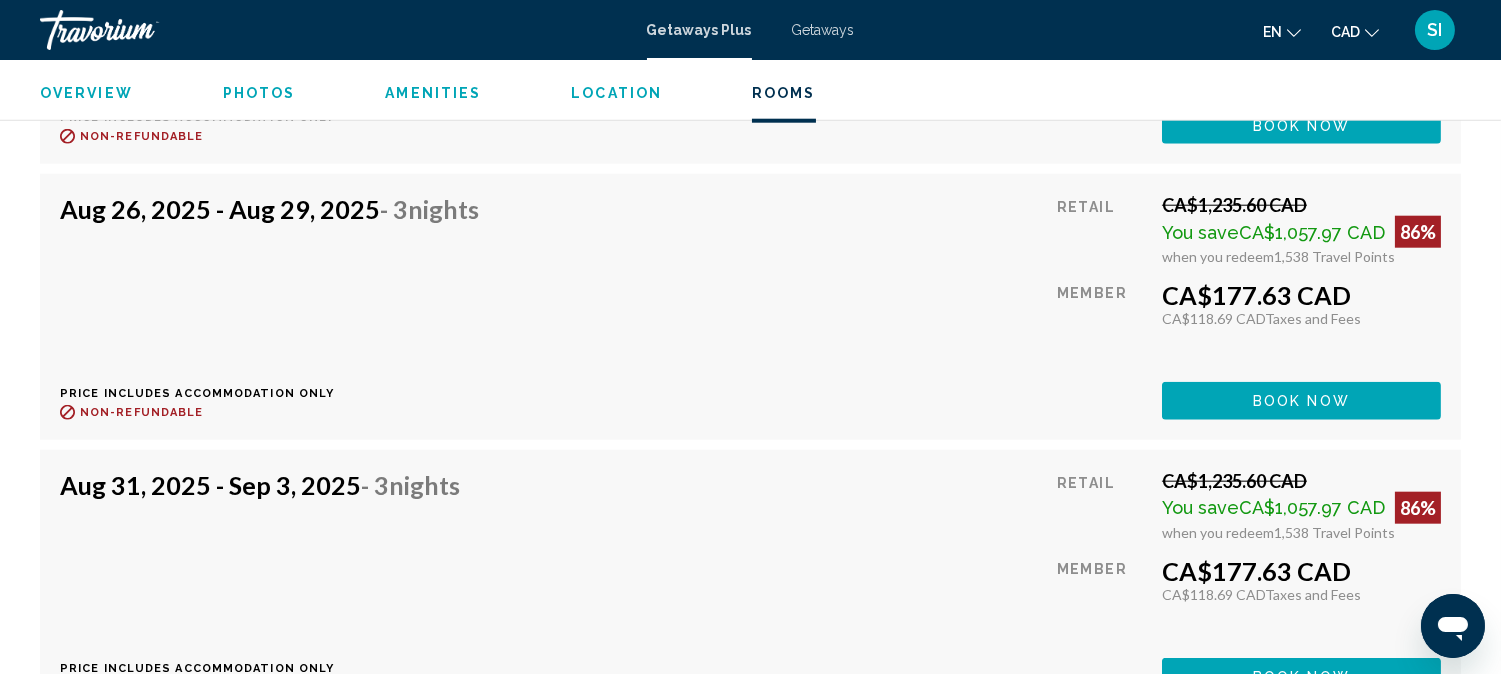 scroll, scrollTop: 3978, scrollLeft: 0, axis: vertical 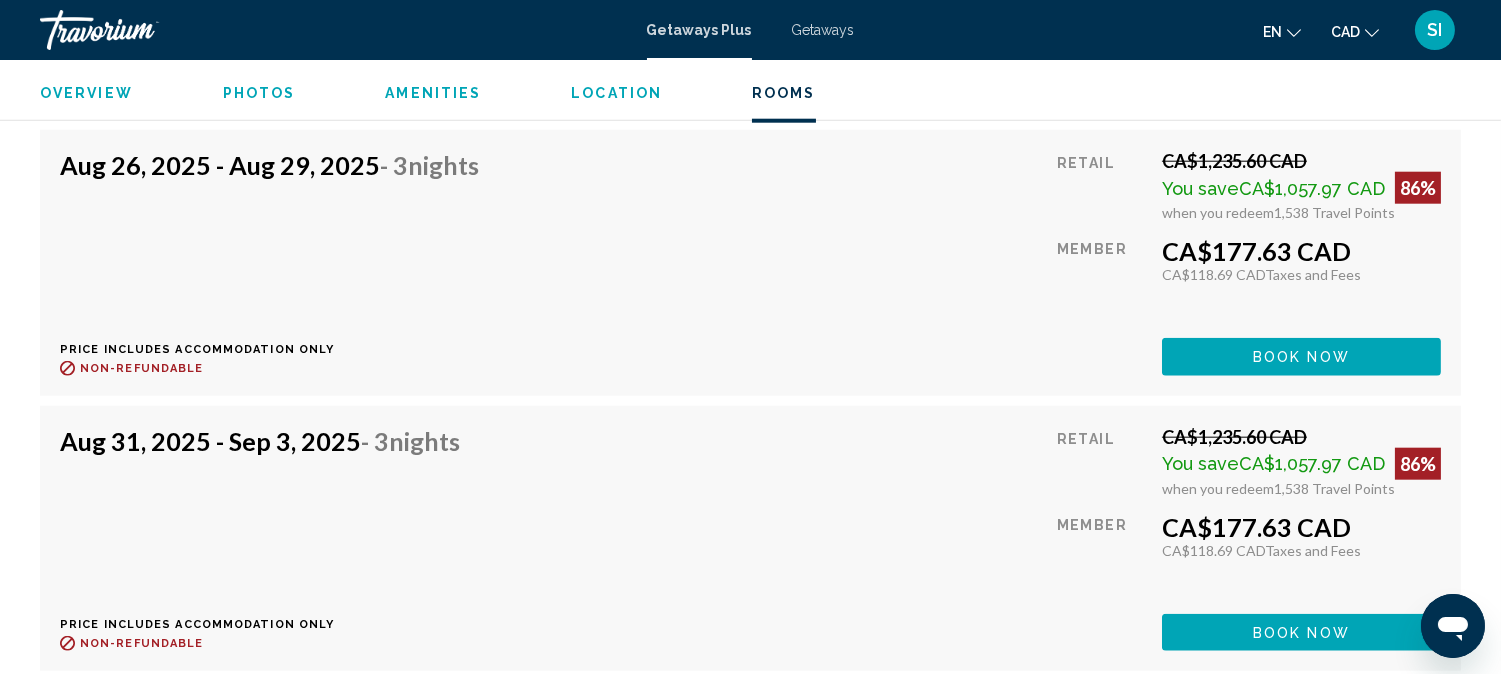 click on "Retail  CA$1,235.60 CAD  You save  CA$1,057.97 CAD   86%  when you redeem  1,538  Travel Points  Member  CA$177.63 CAD   CA$118.69 CAD  Taxes and Fees You earn  0  Travel Points  Book now This room is no longer available." at bounding box center (1249, 262) 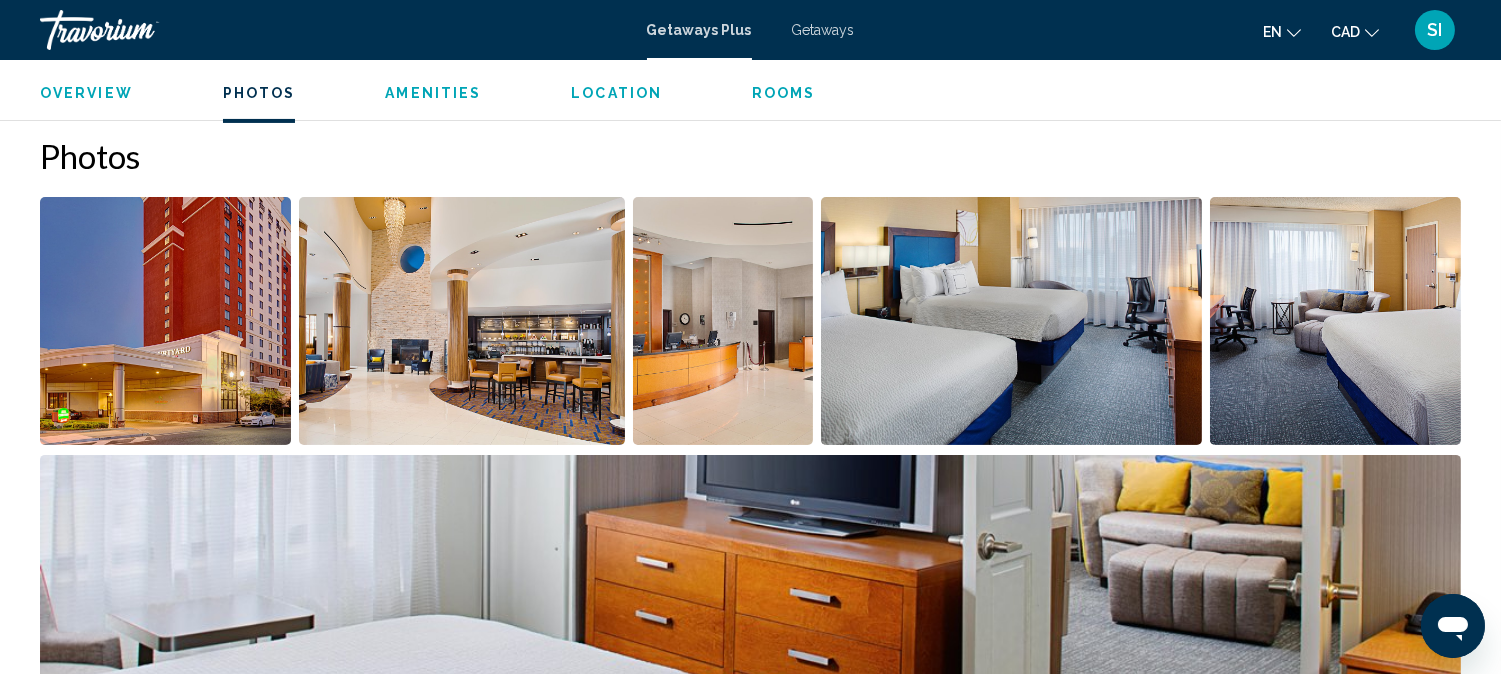 scroll, scrollTop: 867, scrollLeft: 0, axis: vertical 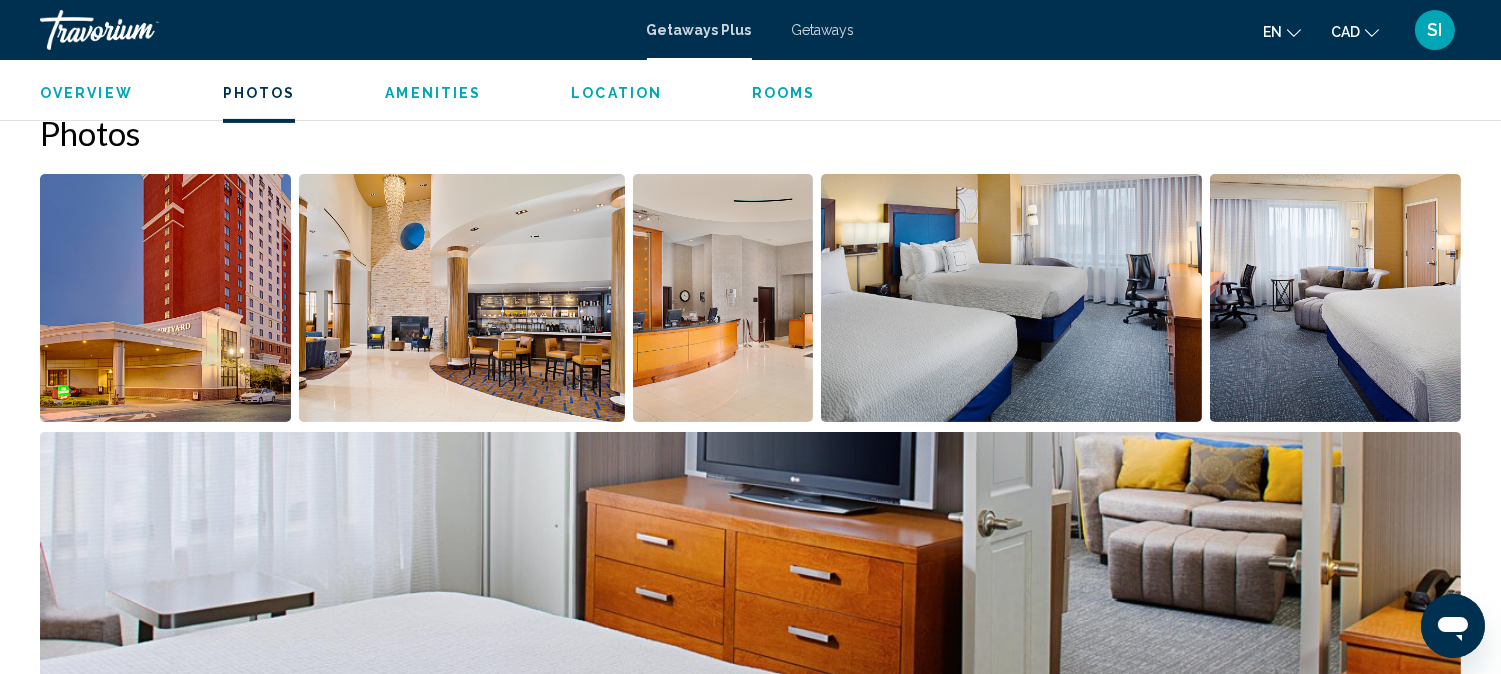 click at bounding box center [165, 298] 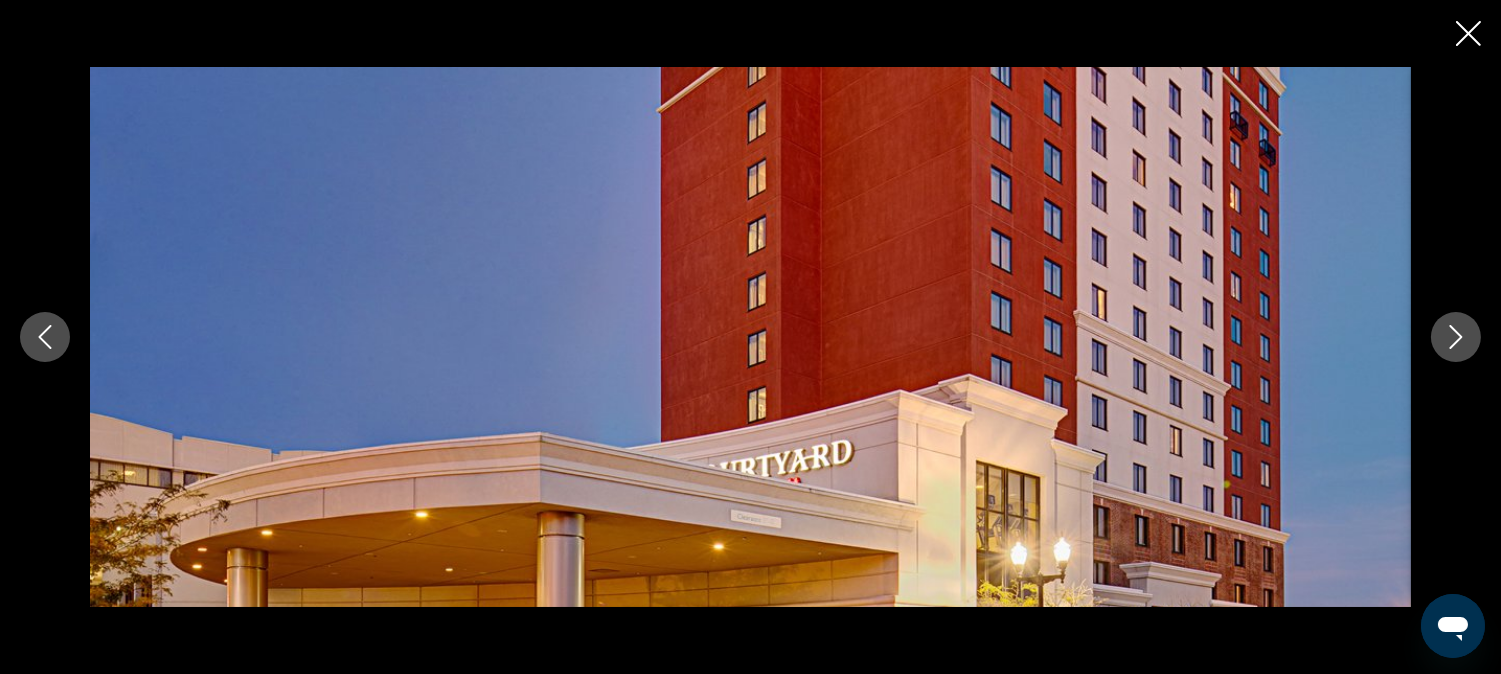 click 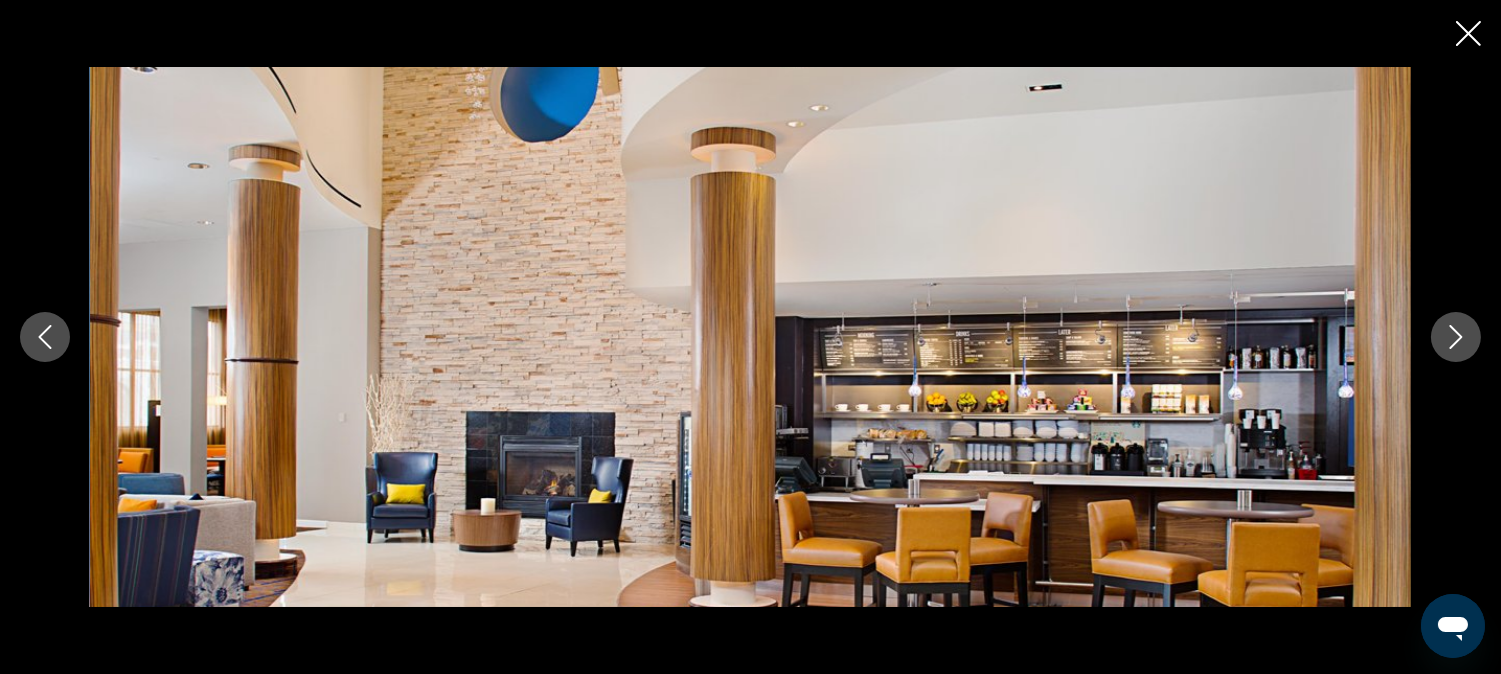 click 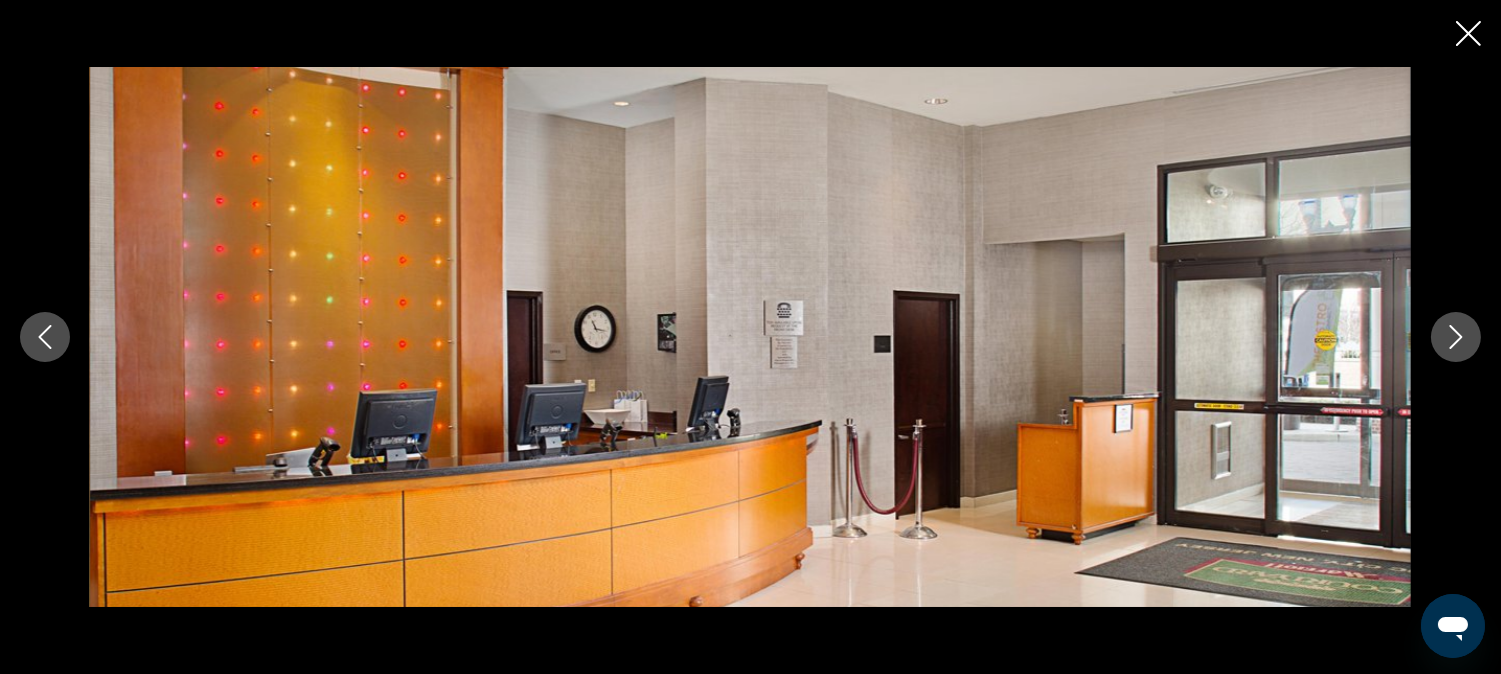 click 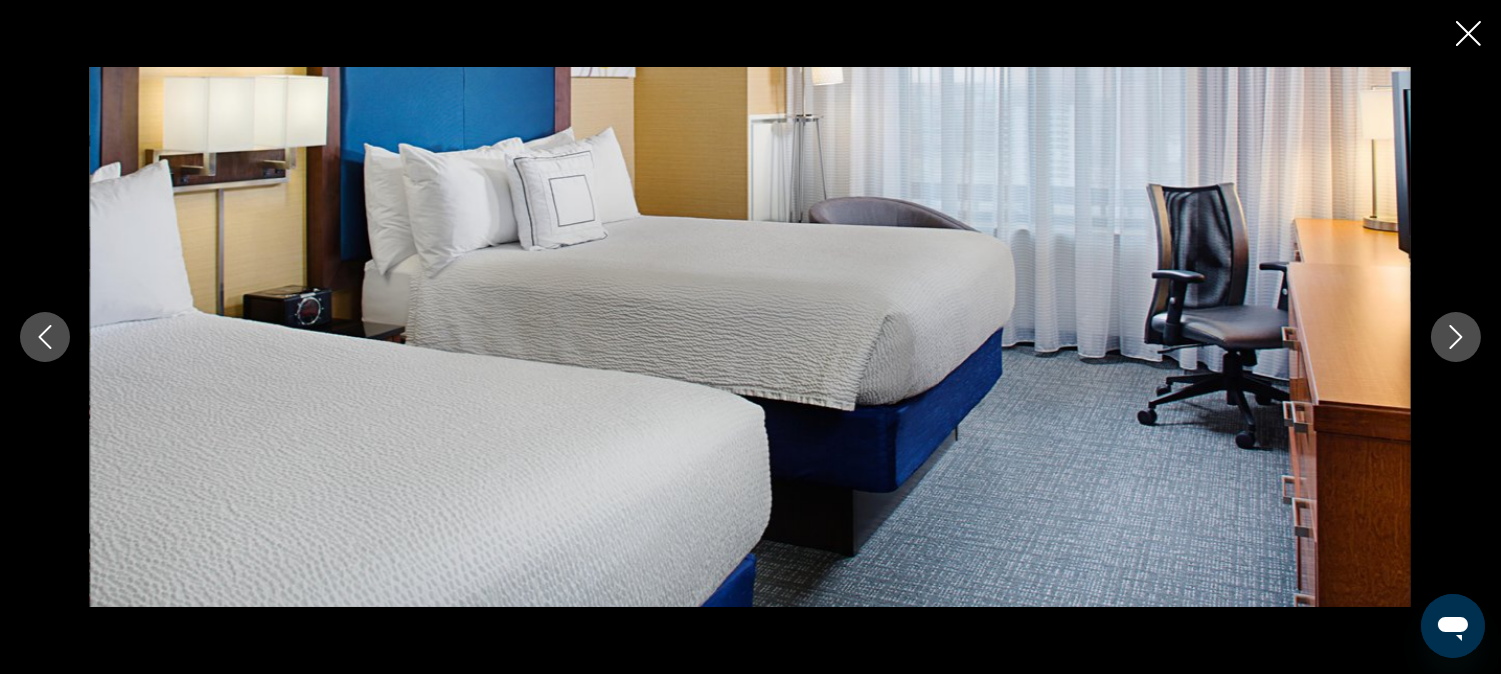 click 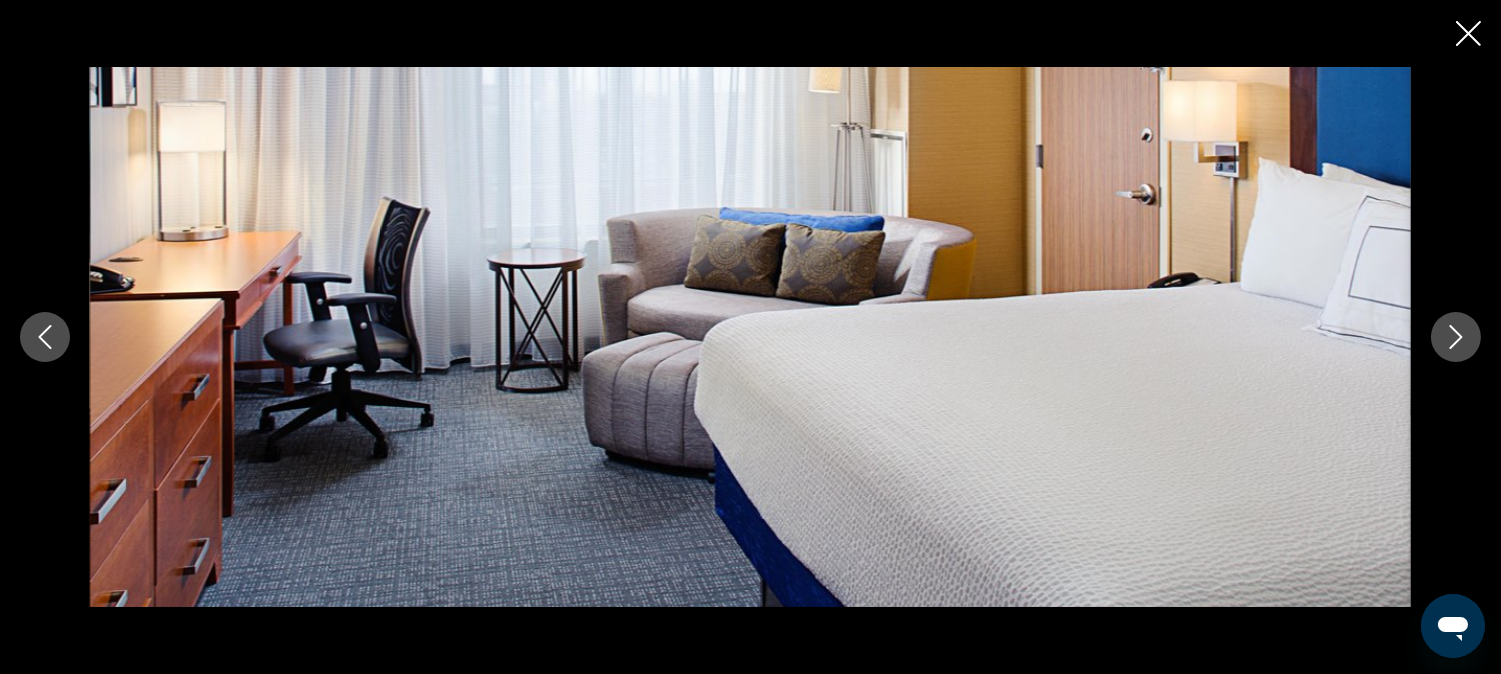 click 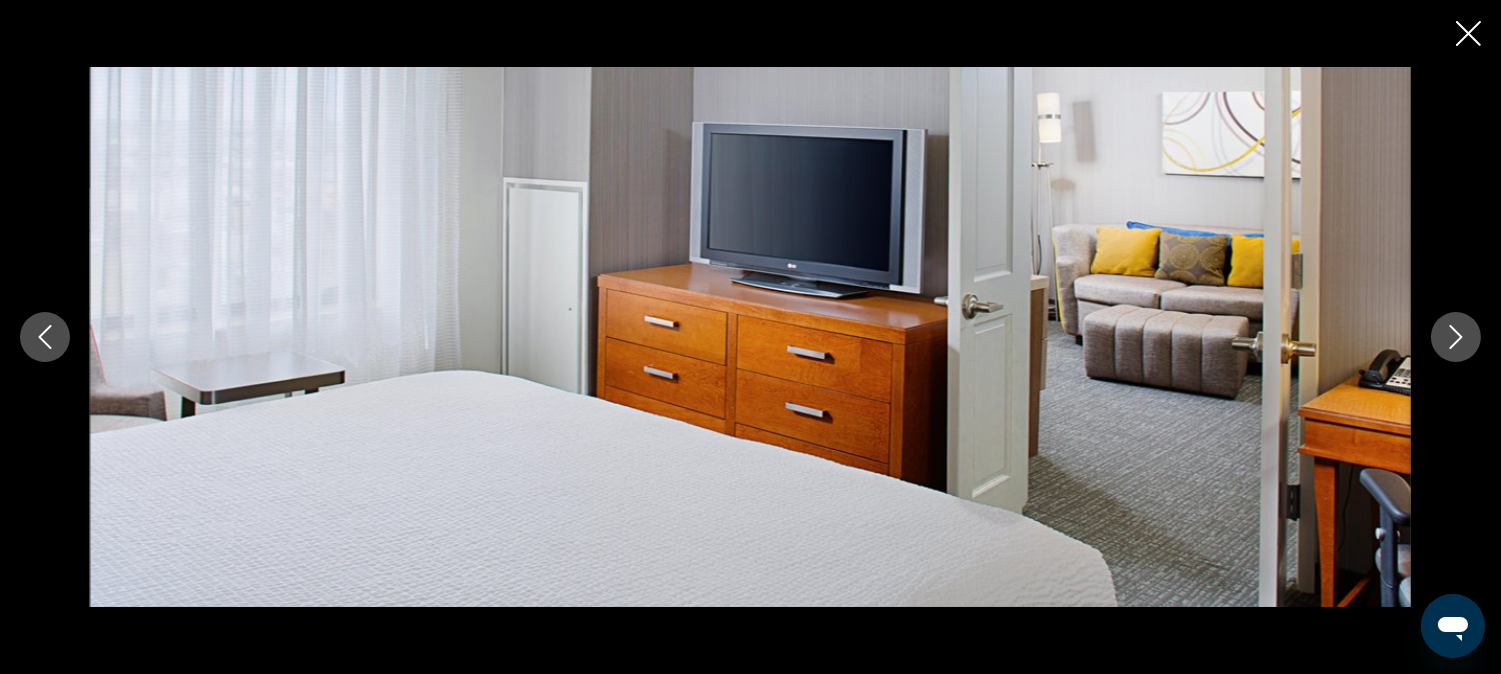 click 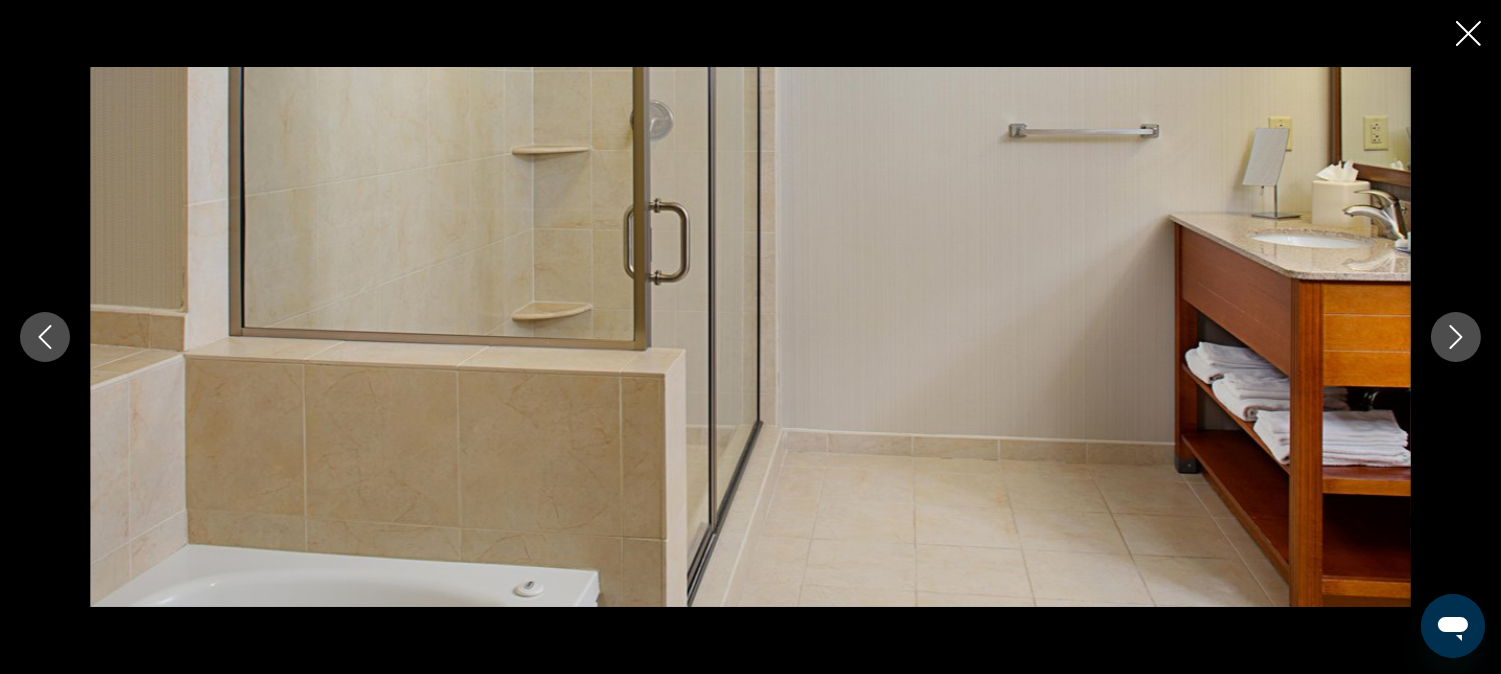 click 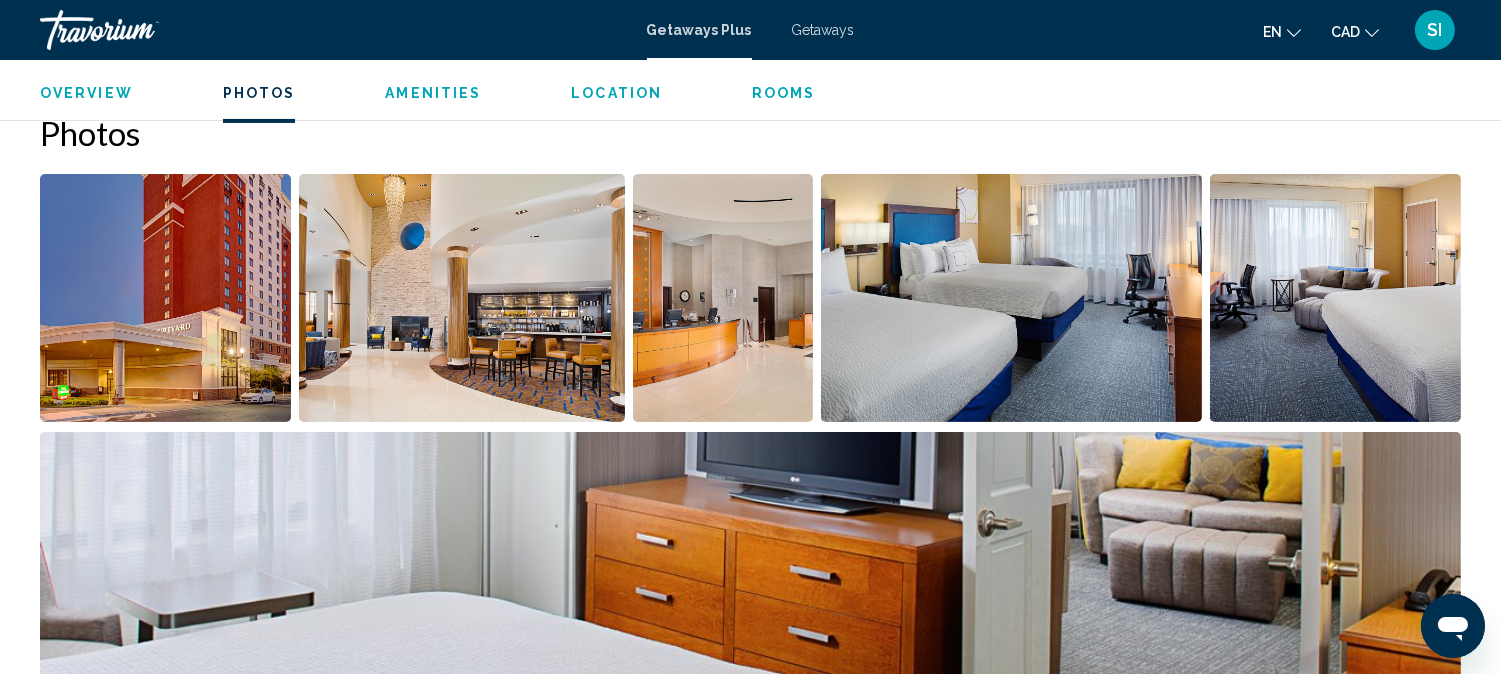 click on "Overview Type Resort All-Inclusive No All-Inclusive Address [NUMBER] [STREET] [CITY], [STATE], [COUNTRY] Description The Courtyard [CITY] offers amenities such as:
Sustainability
Free Wifi
Restaurant
Fitness Center
Meeting Space
Convenience Store
Gift Shop
Dry Cleaning Service
Laundry Read more
Photos Amenities
Fitness Center ATM/banking Concierge desk/services Fitness Center Laundry facilities Multilingual staff Salon Spa Sport Courts / Grounds No Amenities available. Mandatory Fees  Info  Mandatory resort fee is 15.00 to 25.00 U.S. dollars, per night, . Cash or Credit is accepted. Plus tax, due at check-in. Up to $25 on Holidays and special events. Resort Fees  Info  Mandatory tourist tax fee is 1.00 U.S. dollars . Cash or Credit is accepted. Per night, due at check in. General Urgent Info This is not a traditional timeshare. Location ← Move left → Move right ↑ Move up ↓ Move down + Zoom in - Home" at bounding box center (750, 1863) 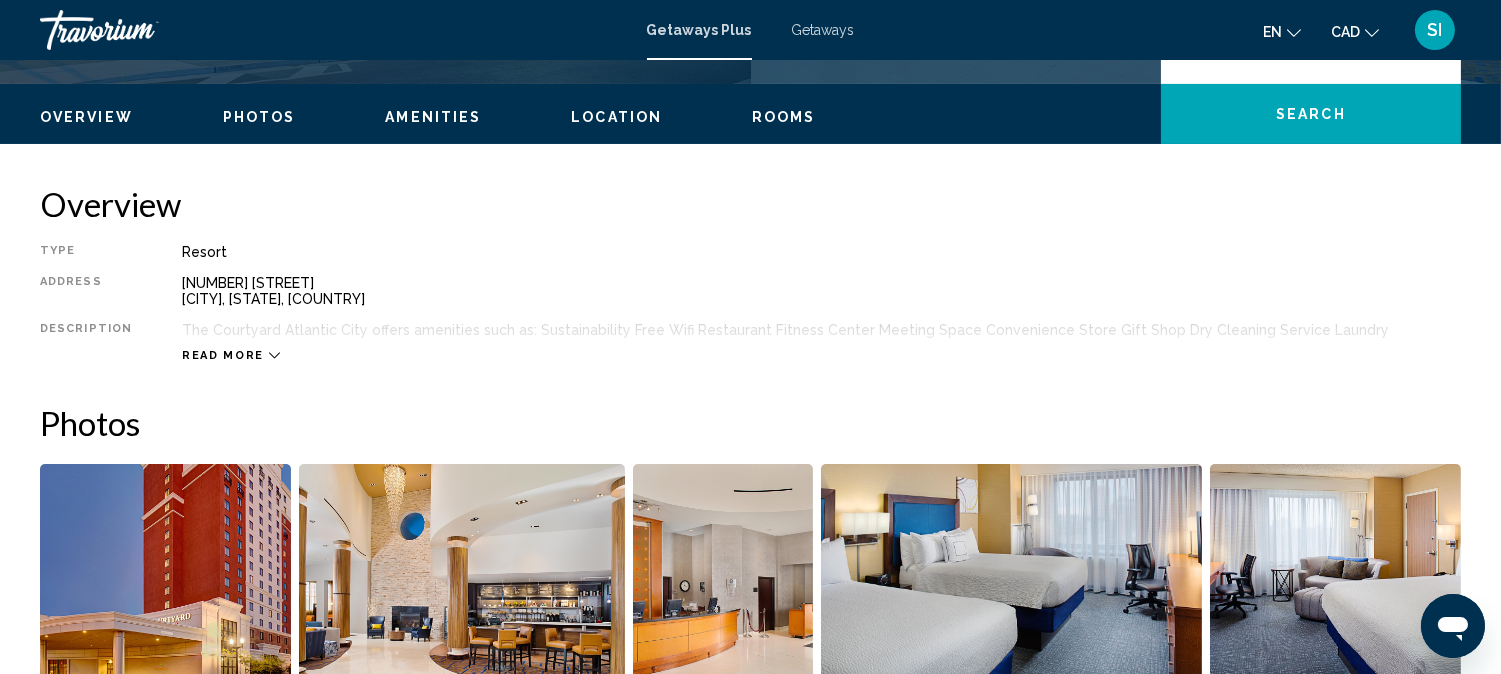 scroll, scrollTop: 444, scrollLeft: 0, axis: vertical 